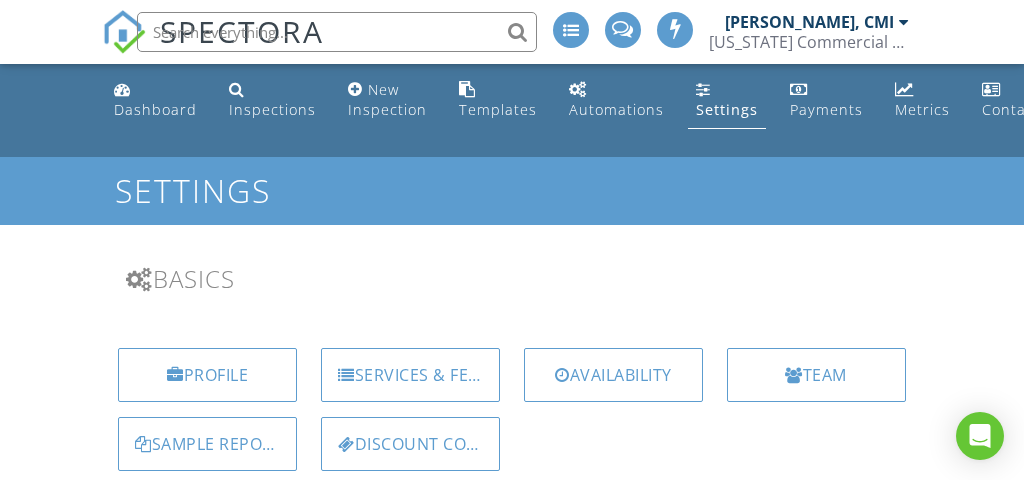 scroll, scrollTop: 0, scrollLeft: 0, axis: both 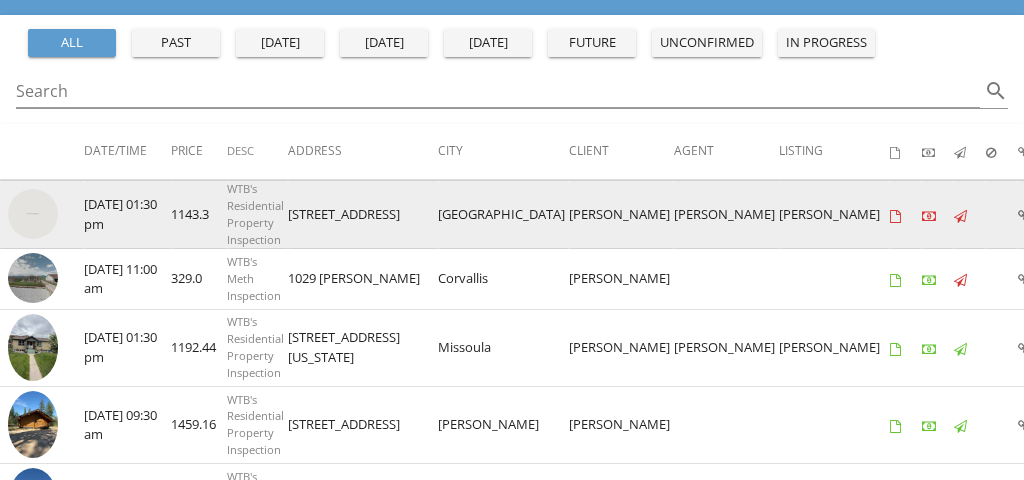 click at bounding box center (33, 214) 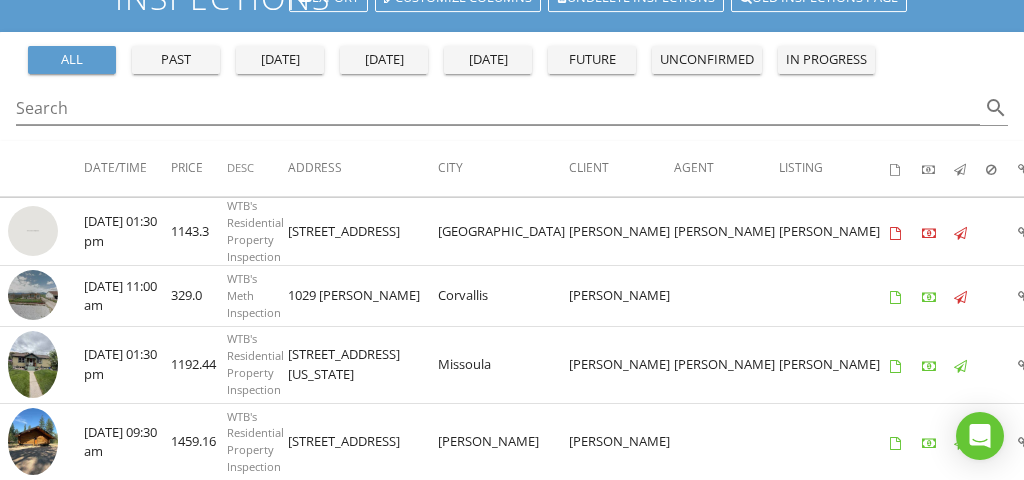 scroll, scrollTop: 157, scrollLeft: 0, axis: vertical 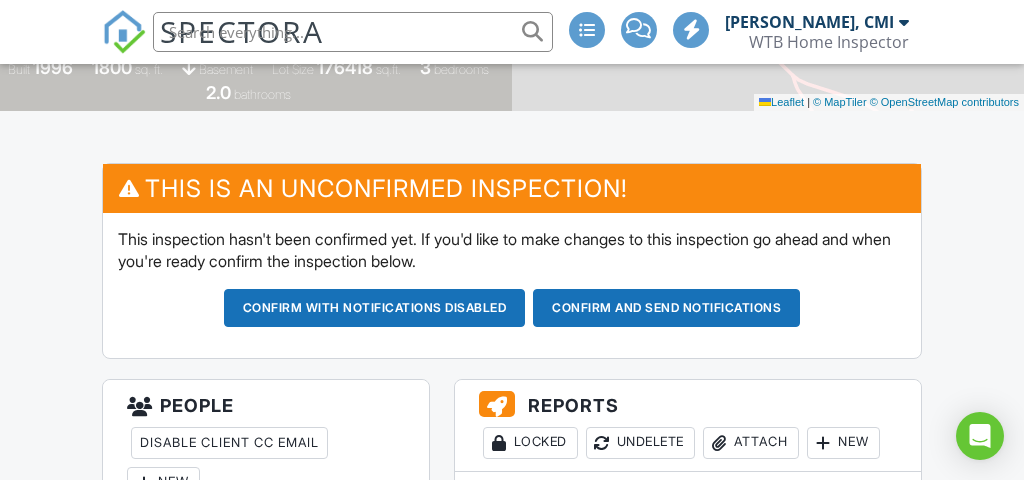 click on "Confirm and send notifications" at bounding box center [375, 308] 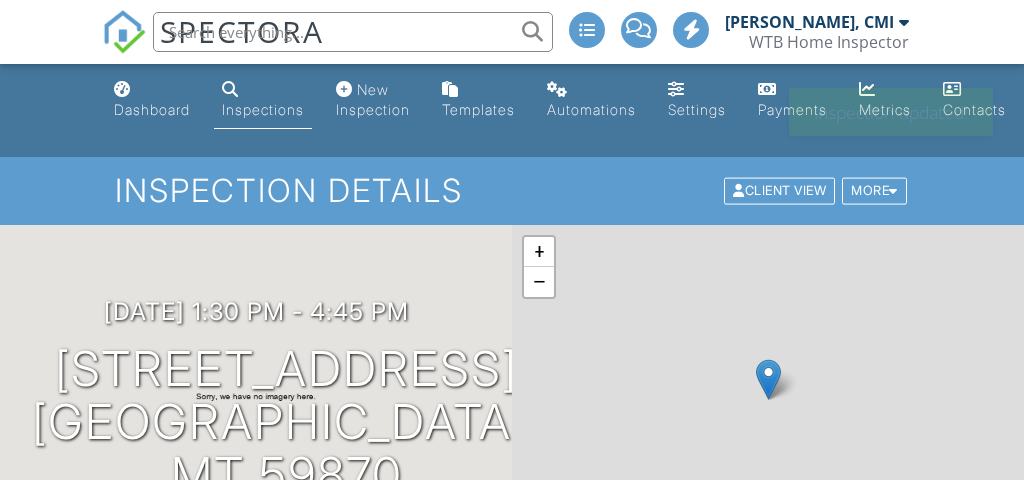 scroll, scrollTop: 0, scrollLeft: 0, axis: both 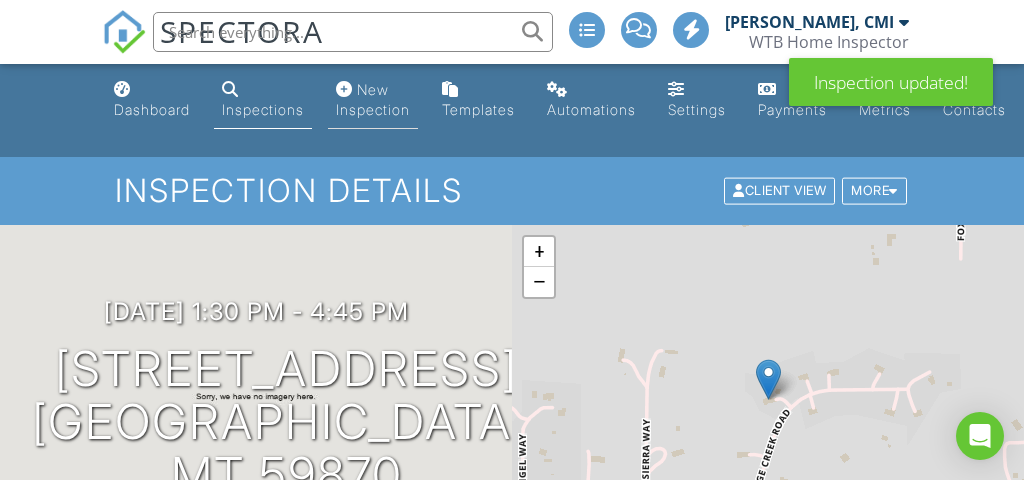 click on "New Inspection" at bounding box center (373, 99) 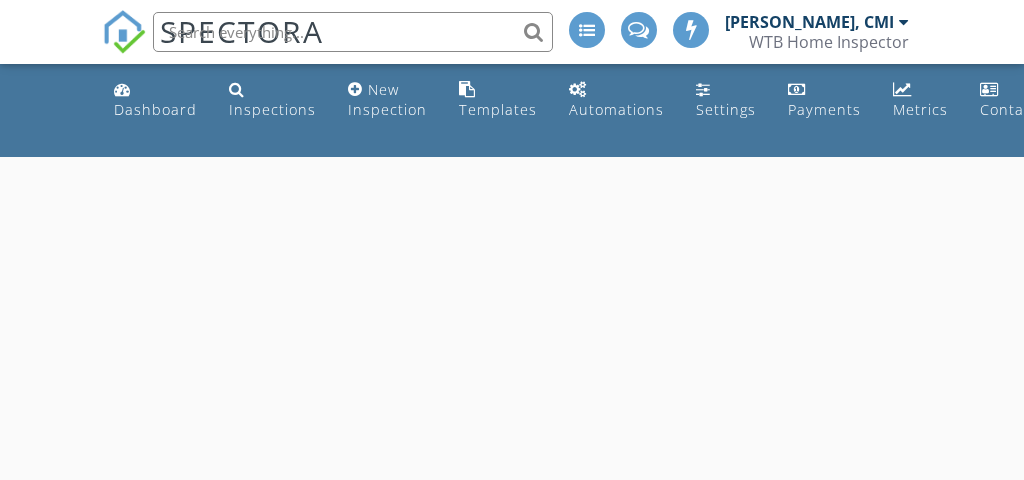 scroll, scrollTop: 0, scrollLeft: 0, axis: both 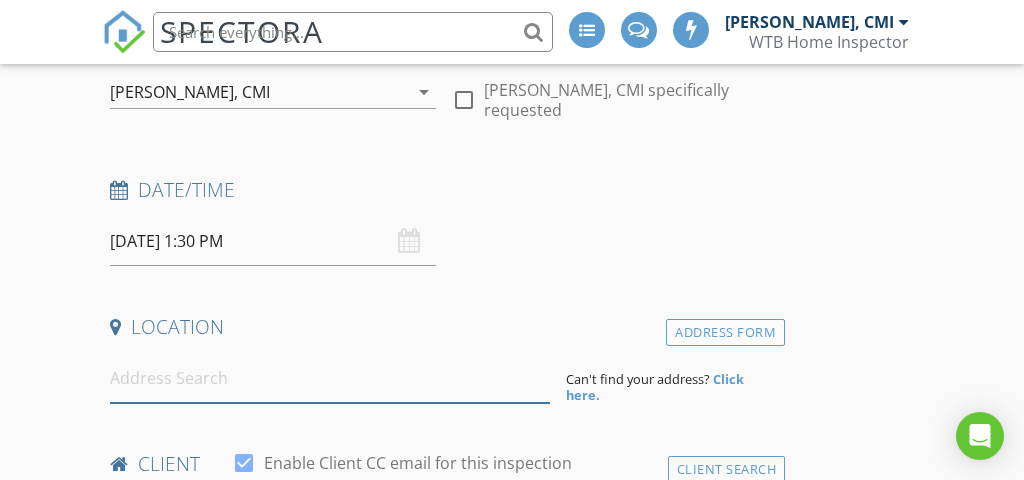 paste on "[STREET_ADDRESS]" 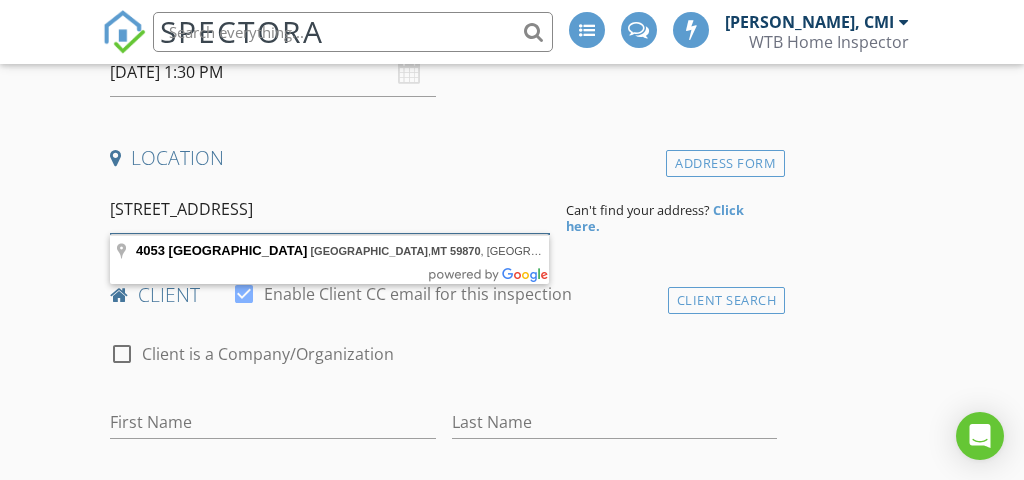 scroll, scrollTop: 441, scrollLeft: 0, axis: vertical 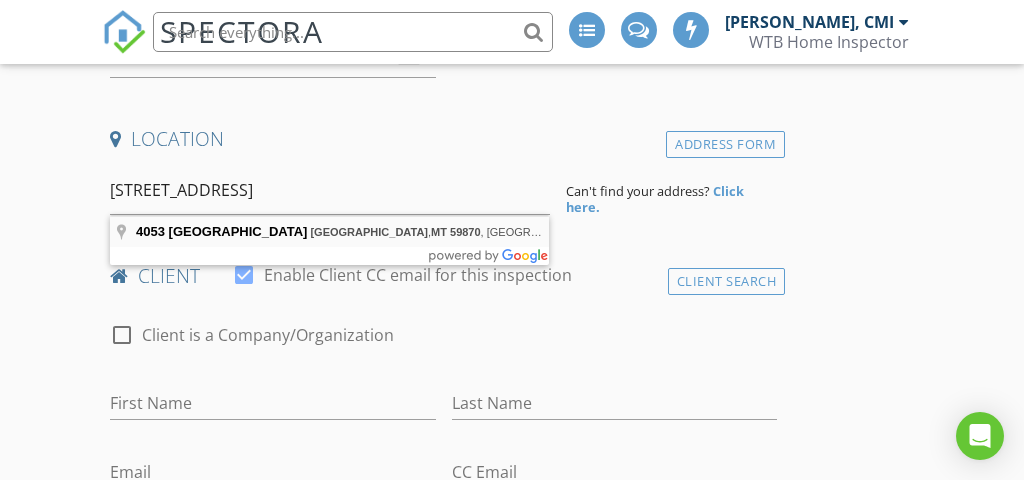 type on "[STREET_ADDRESS]" 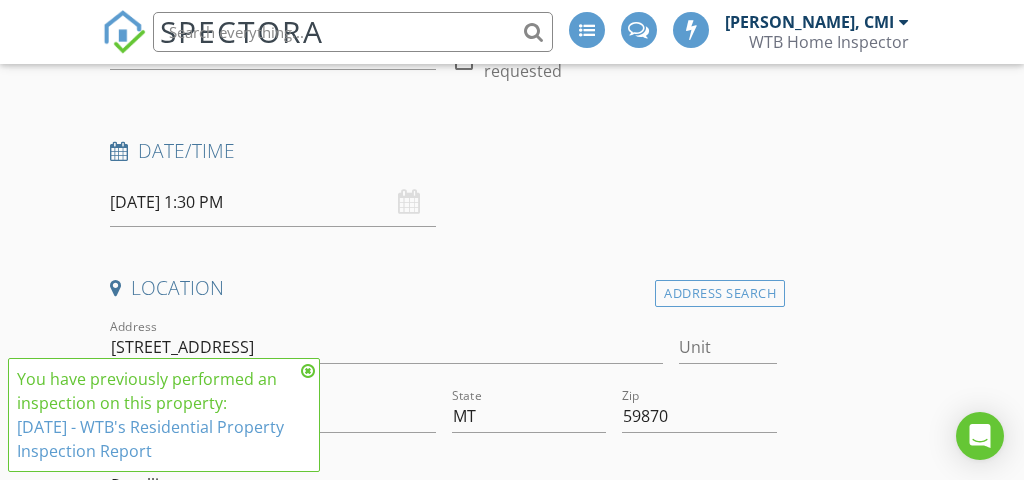 scroll, scrollTop: 414, scrollLeft: 0, axis: vertical 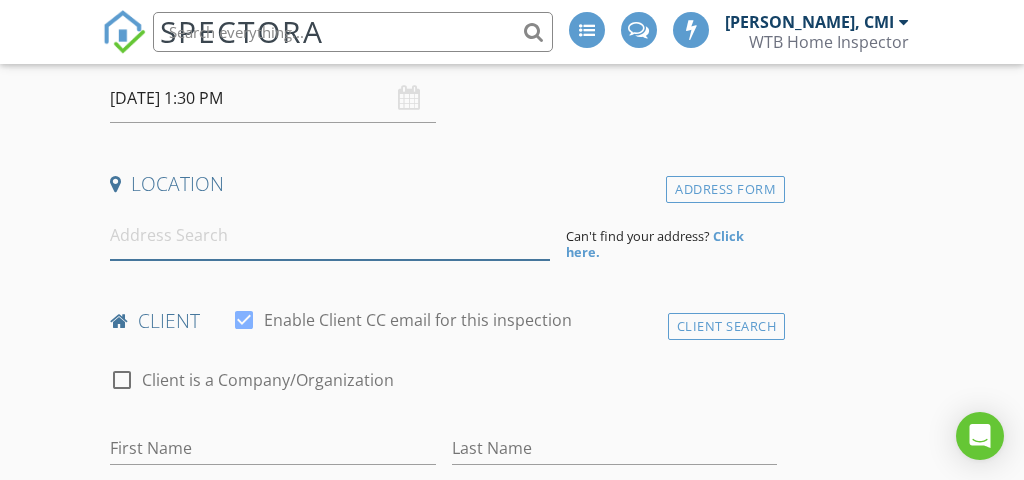 paste on "330 Bowman ROAD Hamilton, 59840" 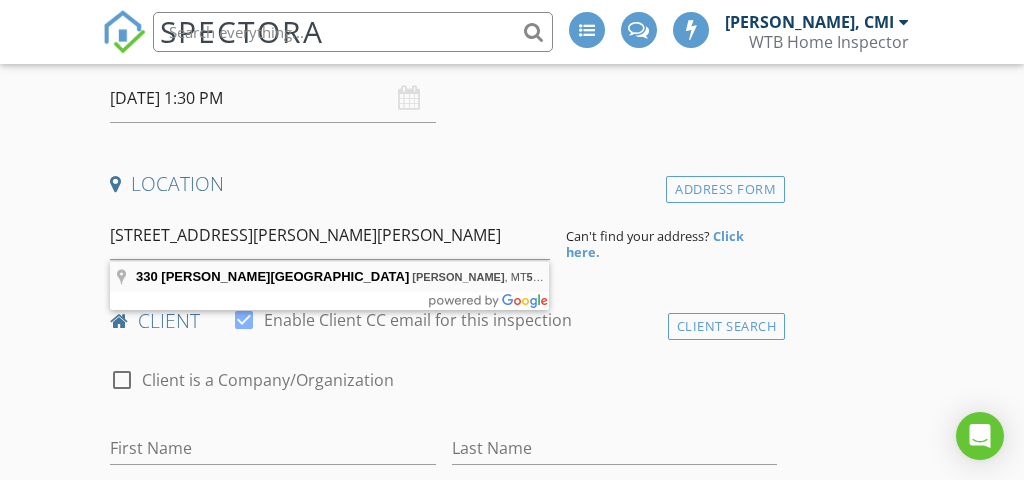 type on "330 Bowman Road, Hamilton, MT 59840, USA" 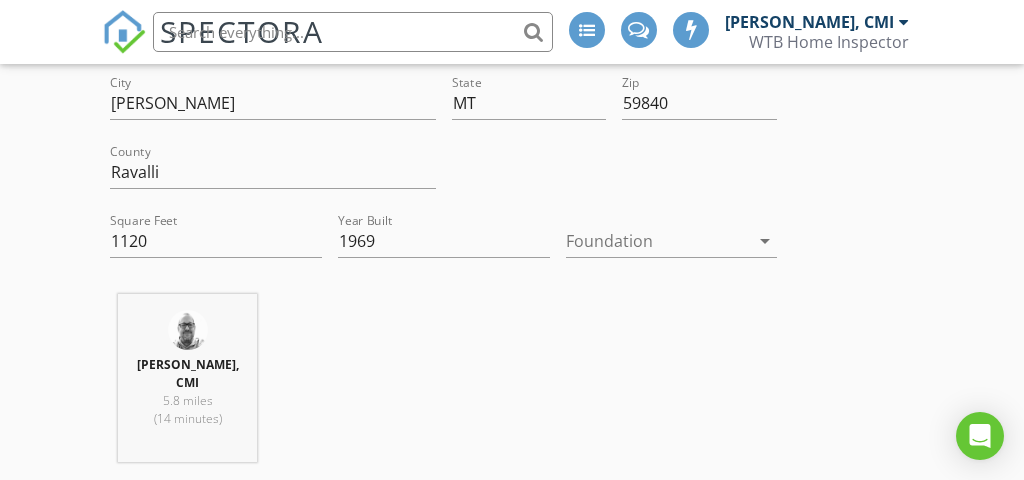 scroll, scrollTop: 606, scrollLeft: 0, axis: vertical 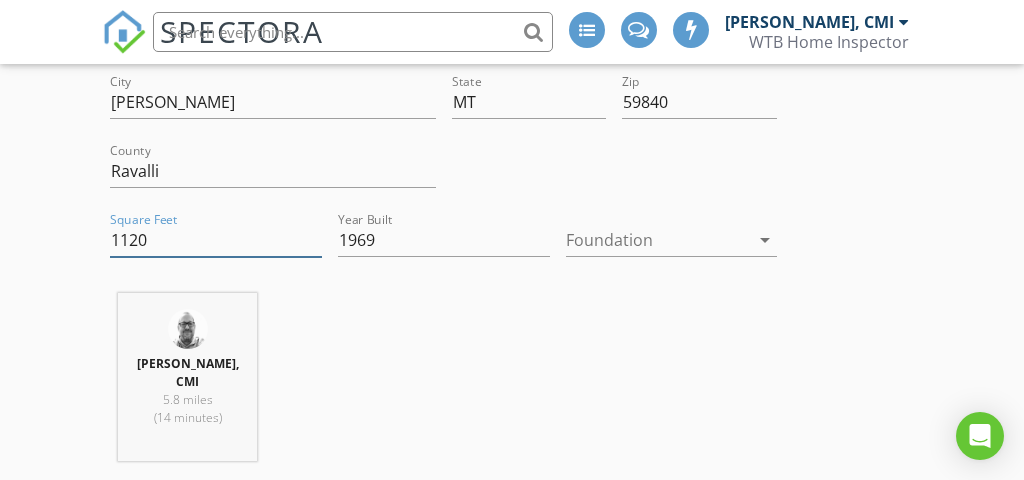 click on "1120" at bounding box center (216, 240) 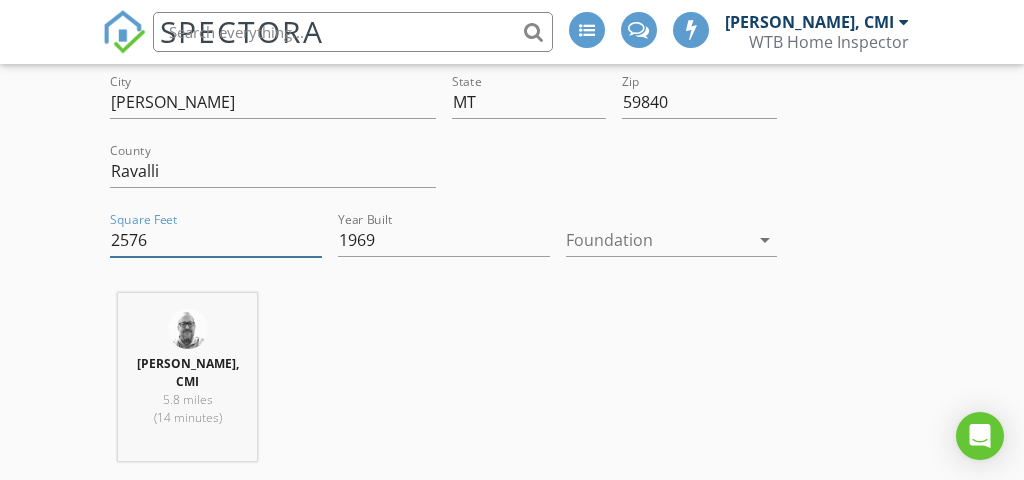type on "2576" 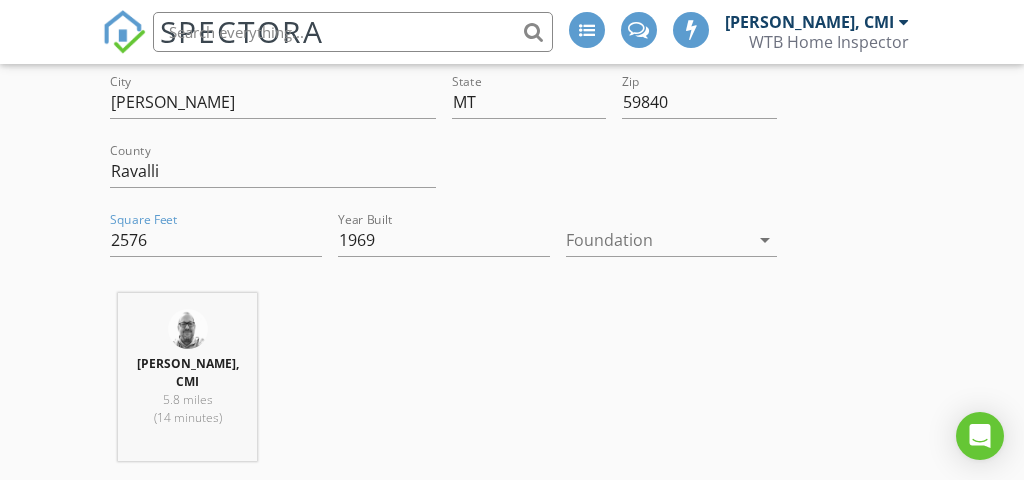 click at bounding box center [658, 240] 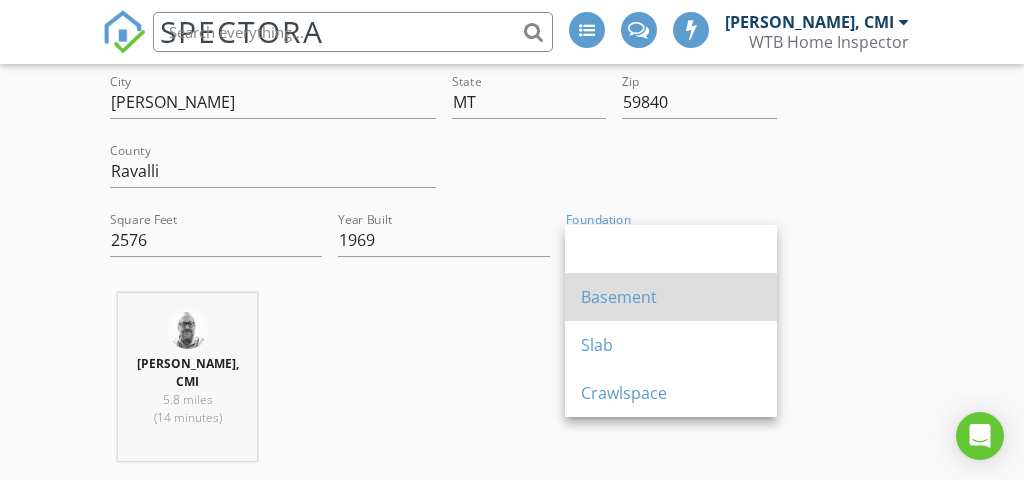 click on "Basement" at bounding box center [671, 297] 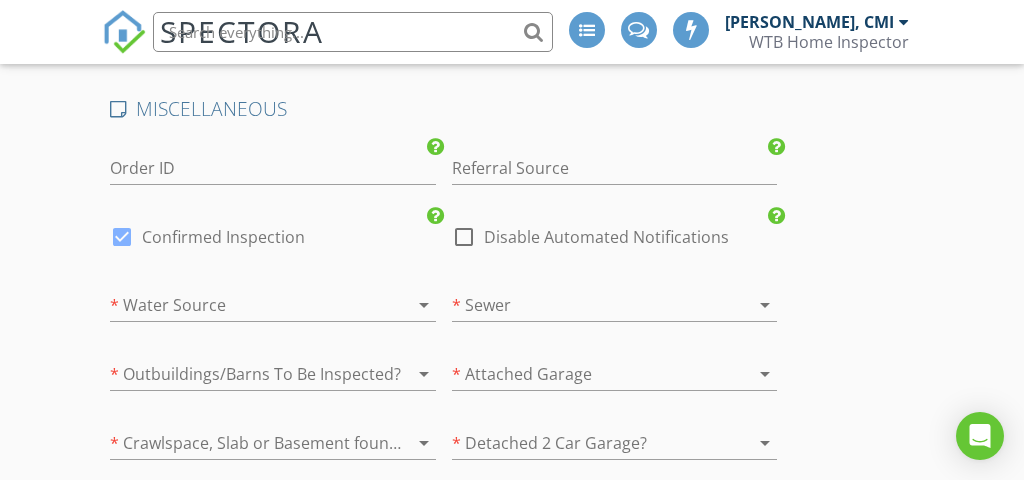 scroll, scrollTop: 3221, scrollLeft: 0, axis: vertical 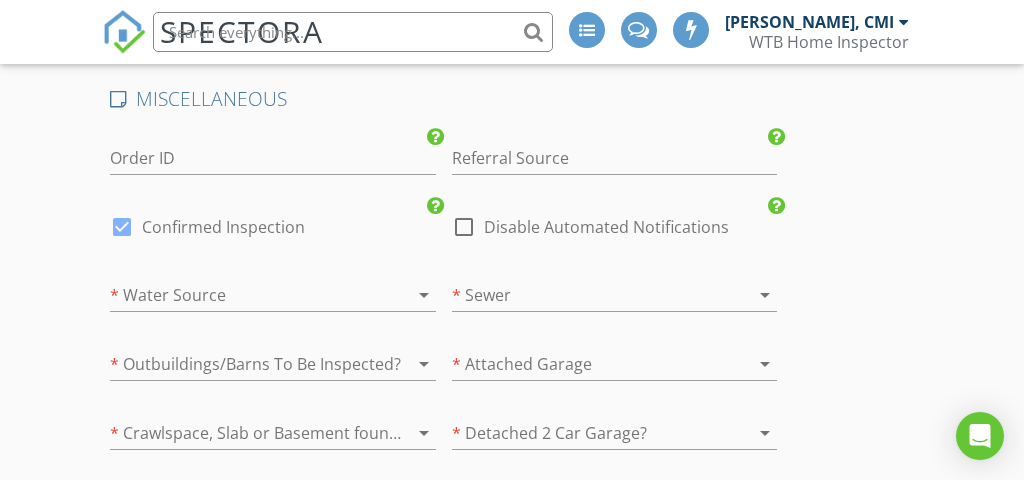 click at bounding box center [244, 295] 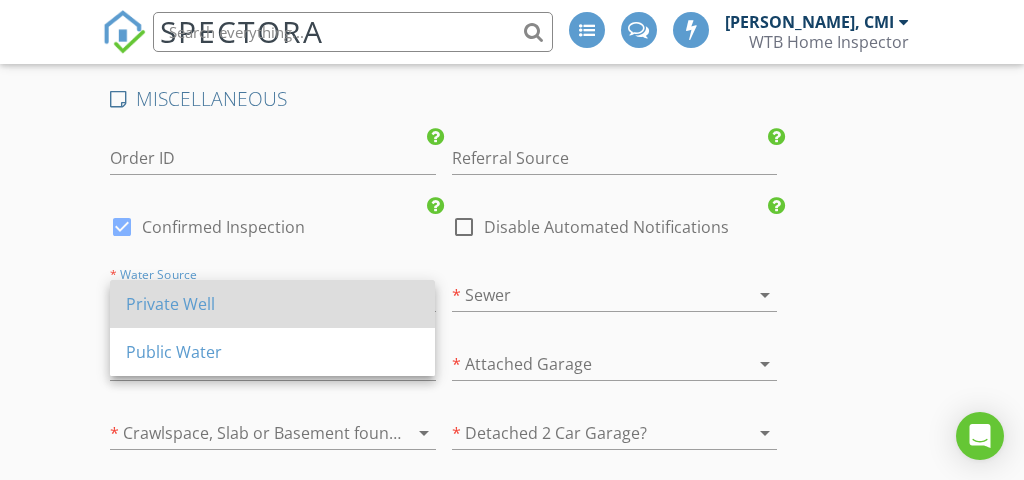 click on "Private Well" at bounding box center (272, 304) 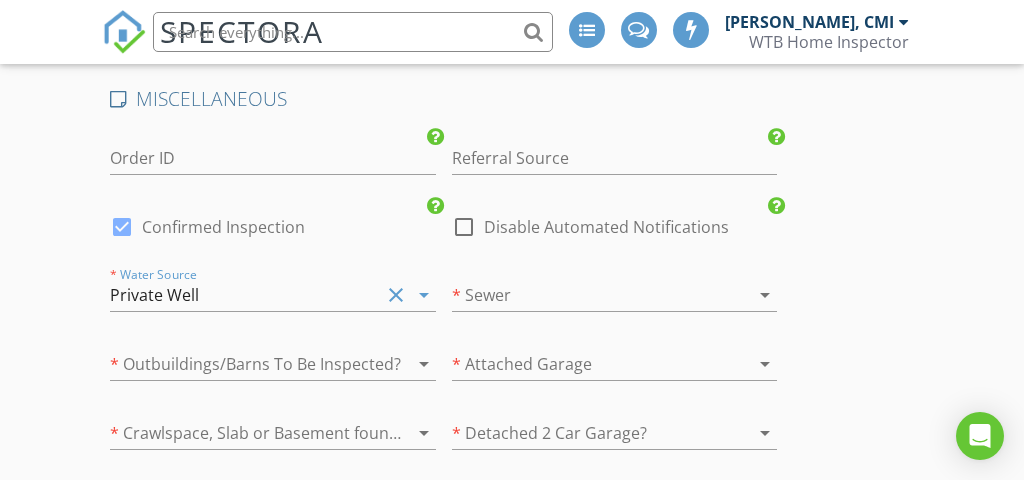 click on "*   Water Source Private Well clear arrow_drop_down" at bounding box center [272, 299] 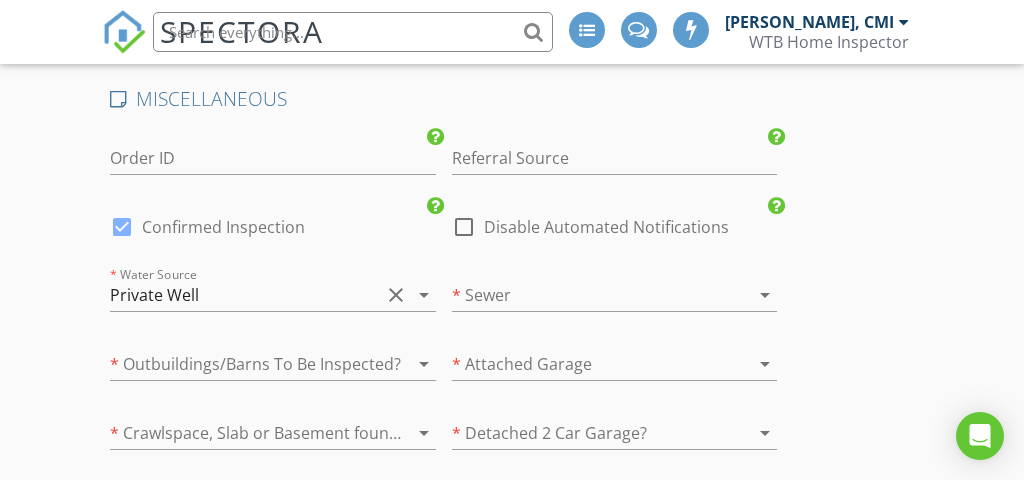 click at bounding box center [586, 295] 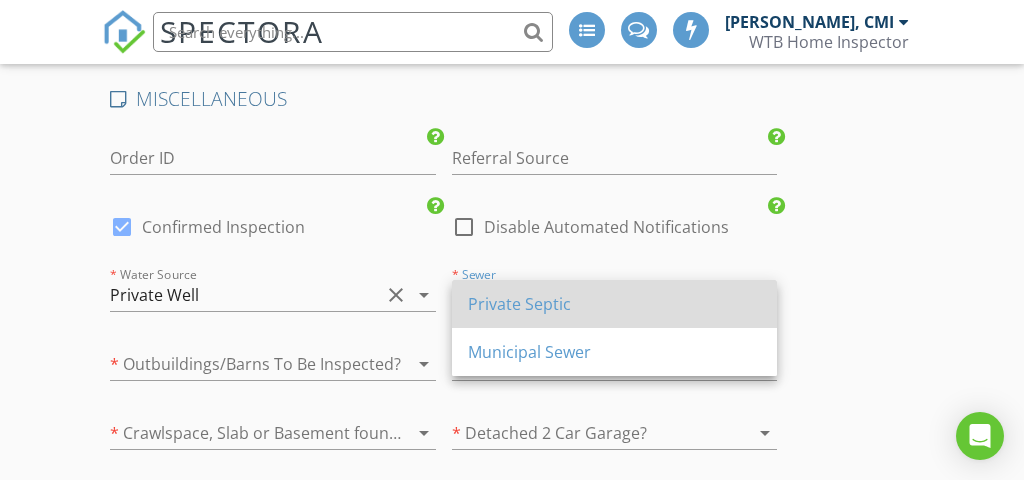 click on "Private Septic" at bounding box center [614, 304] 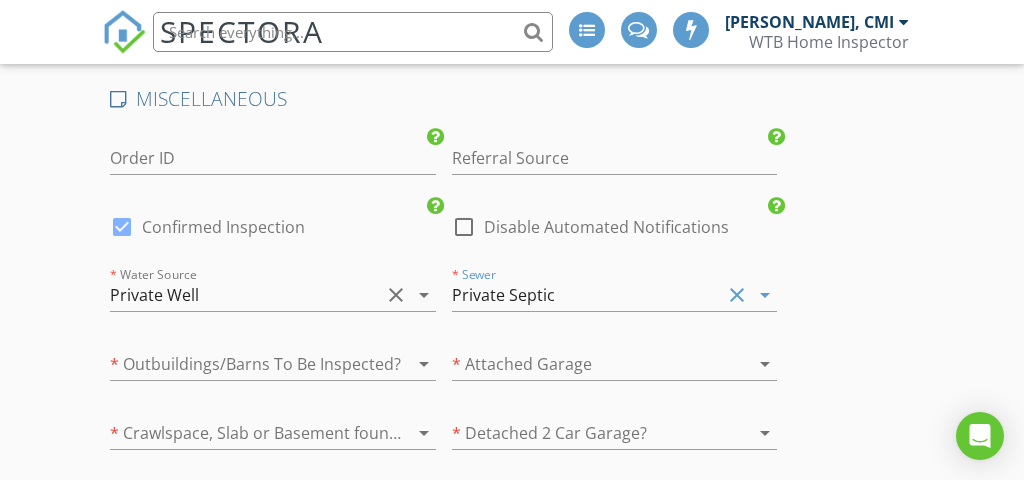 click at bounding box center (586, 364) 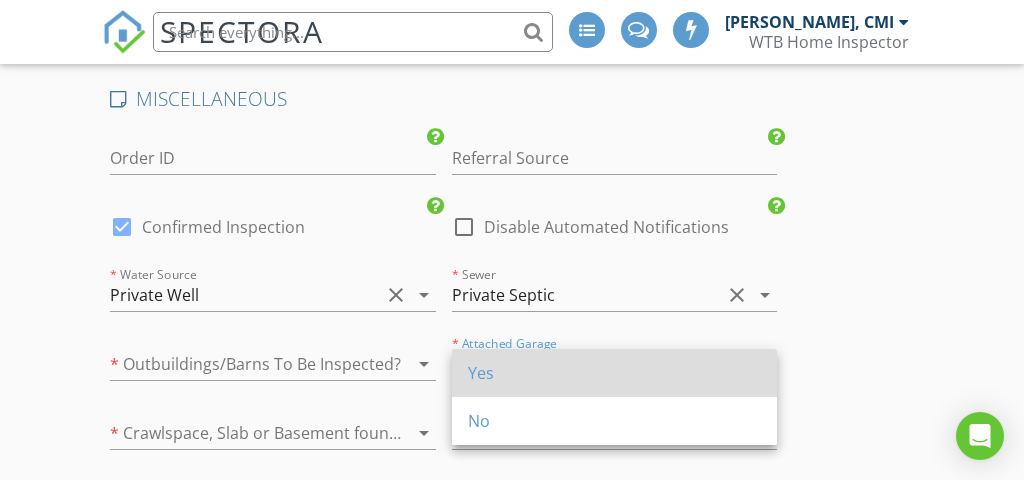 click on "Yes" at bounding box center (614, 373) 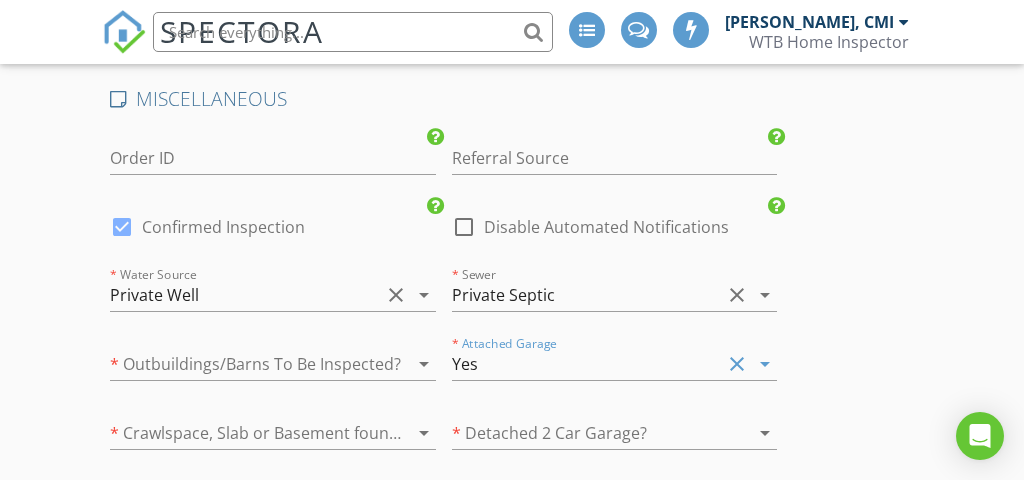 click at bounding box center [244, 364] 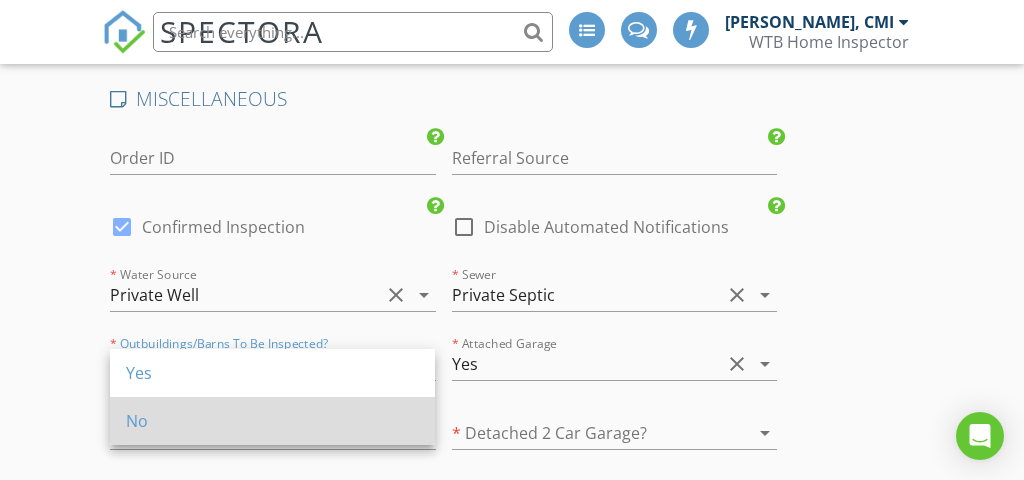 click on "No" at bounding box center (272, 421) 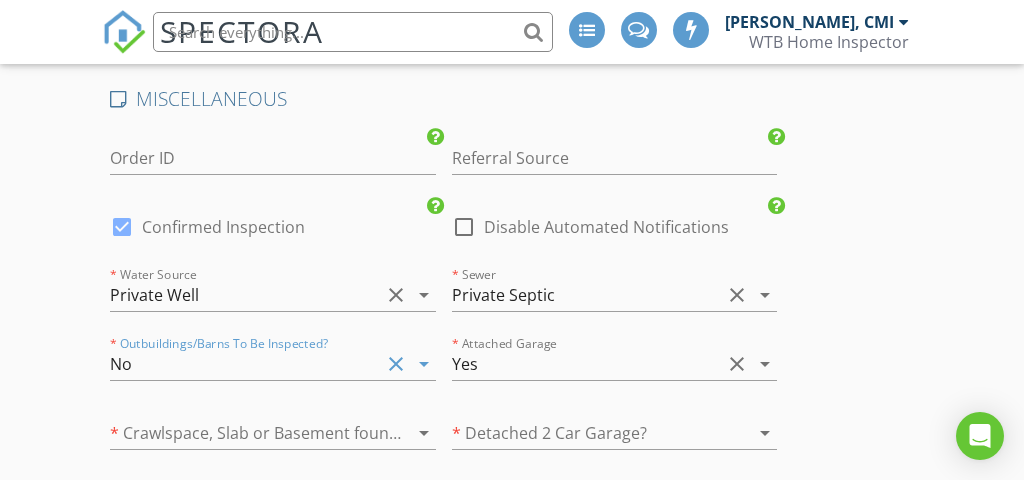 click at bounding box center (244, 433) 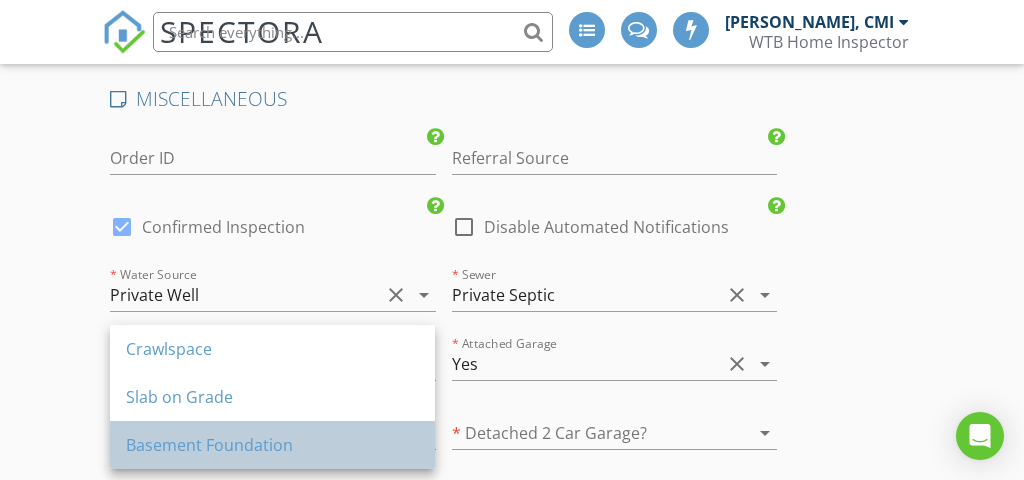 click on "Basement Foundation" at bounding box center [272, 445] 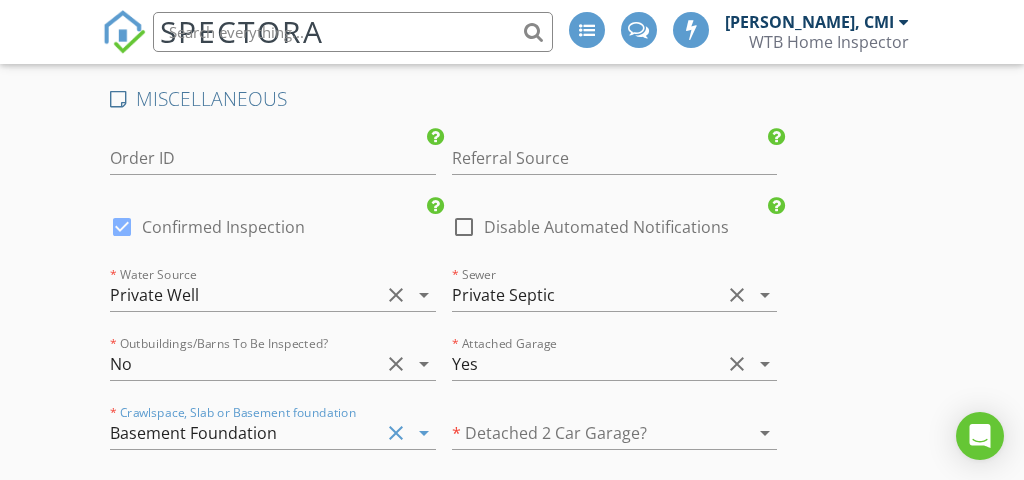 click at bounding box center (586, 433) 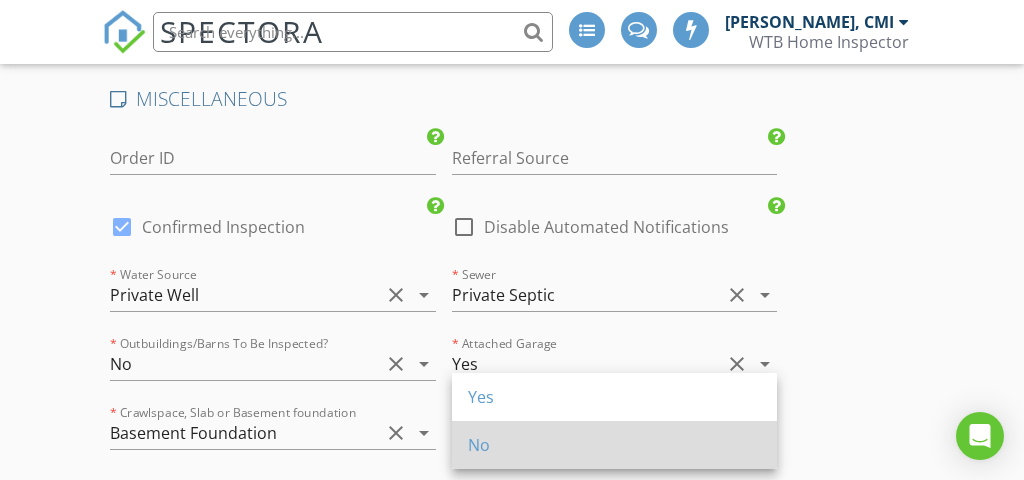 click on "No" at bounding box center [614, 445] 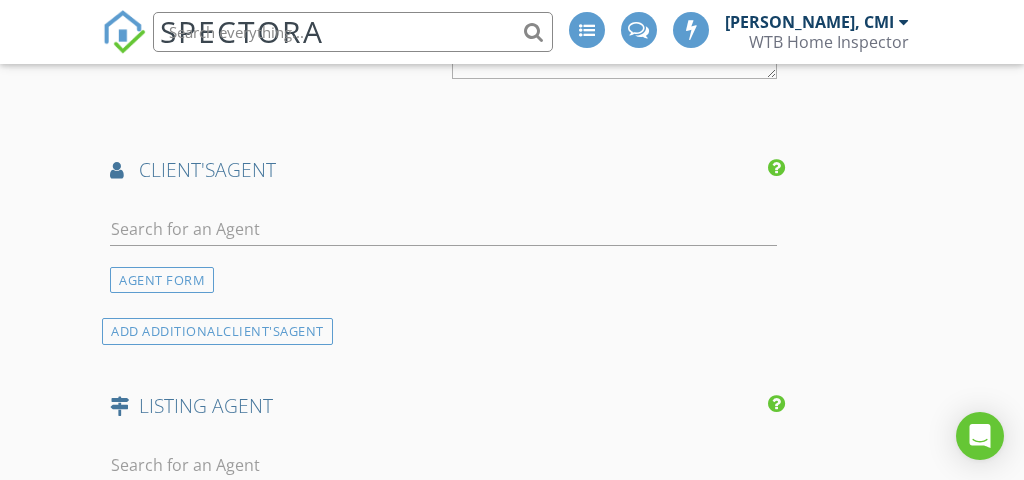 scroll, scrollTop: 2613, scrollLeft: 0, axis: vertical 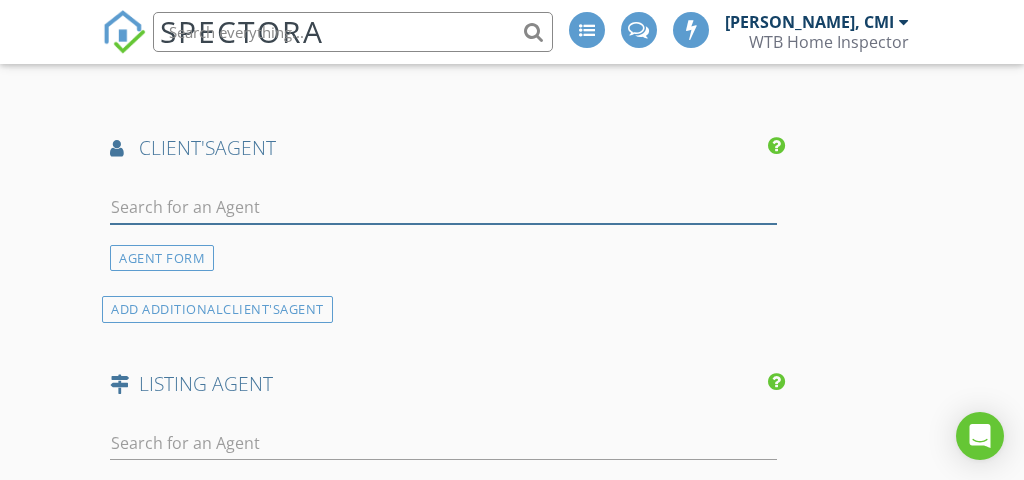click at bounding box center (443, 207) 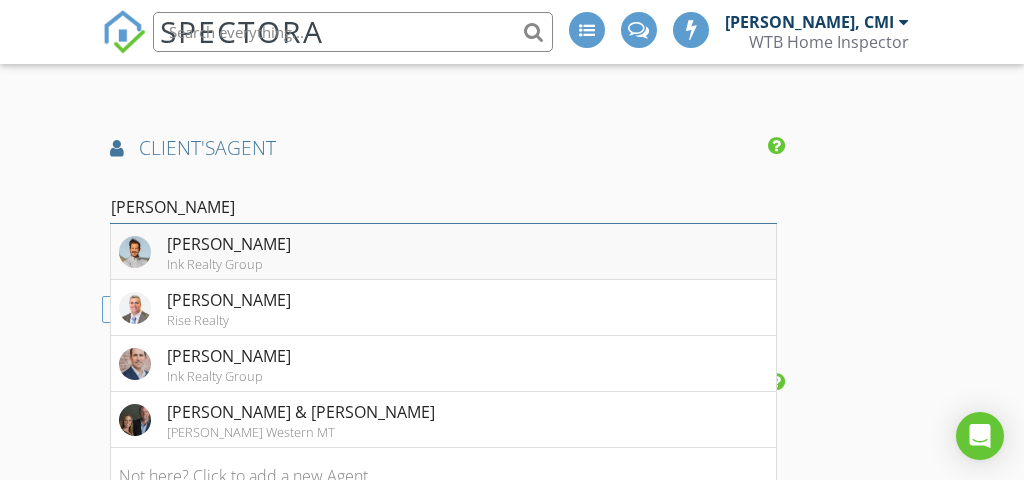 type on "jason" 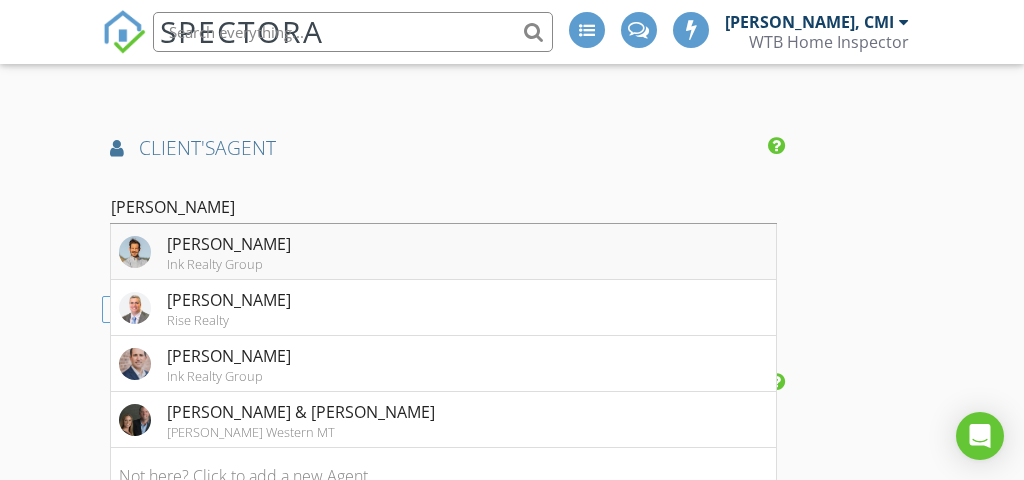 click on "Jason Harding
Ink Realty Group" at bounding box center (205, 252) 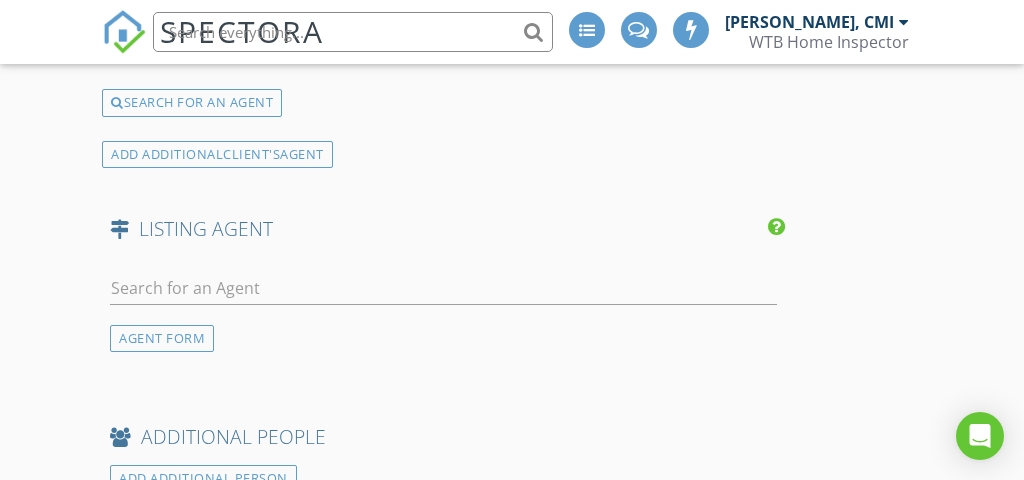 scroll, scrollTop: 3316, scrollLeft: 0, axis: vertical 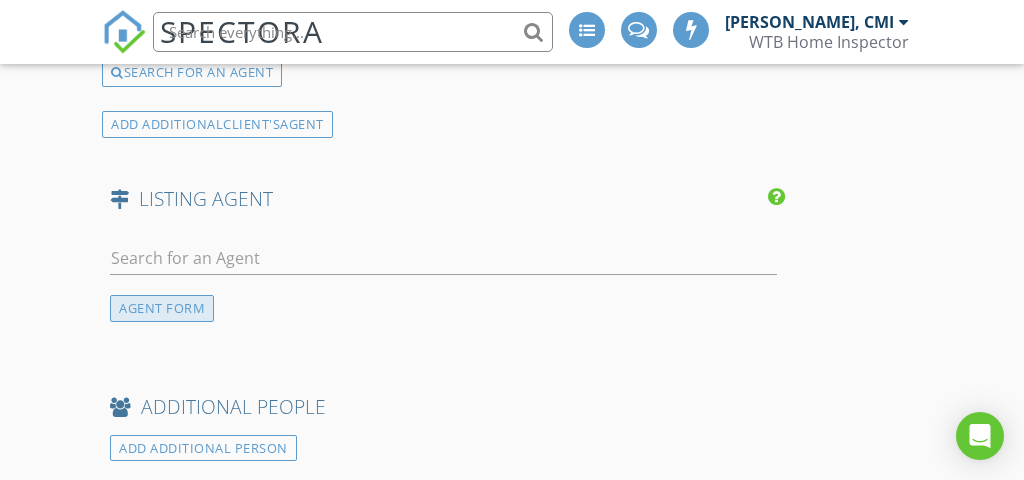 click on "AGENT FORM" at bounding box center (162, 308) 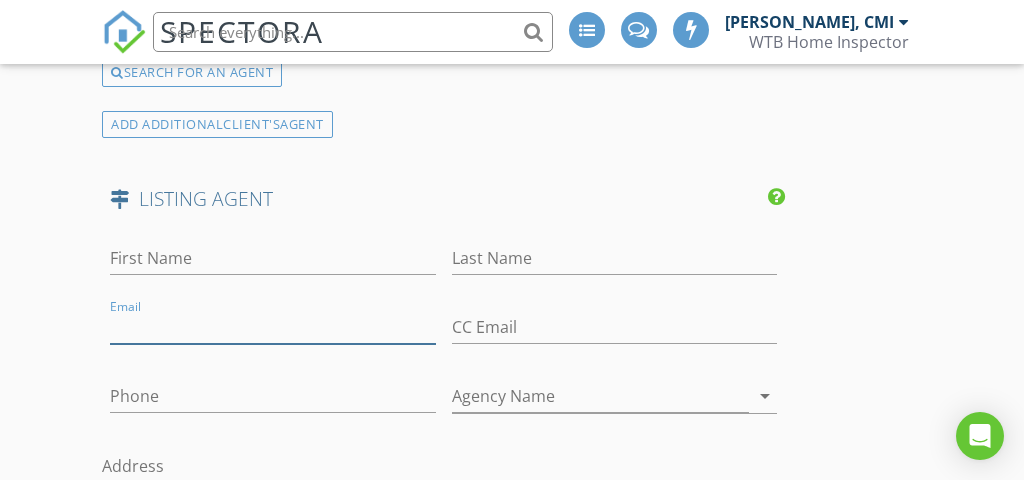 paste on "406-381-6099" 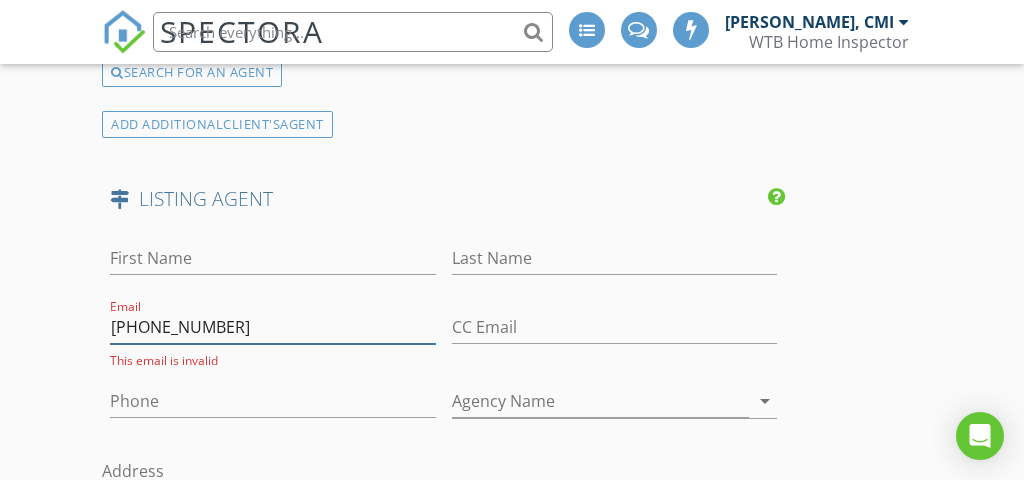type on "406-381-6099" 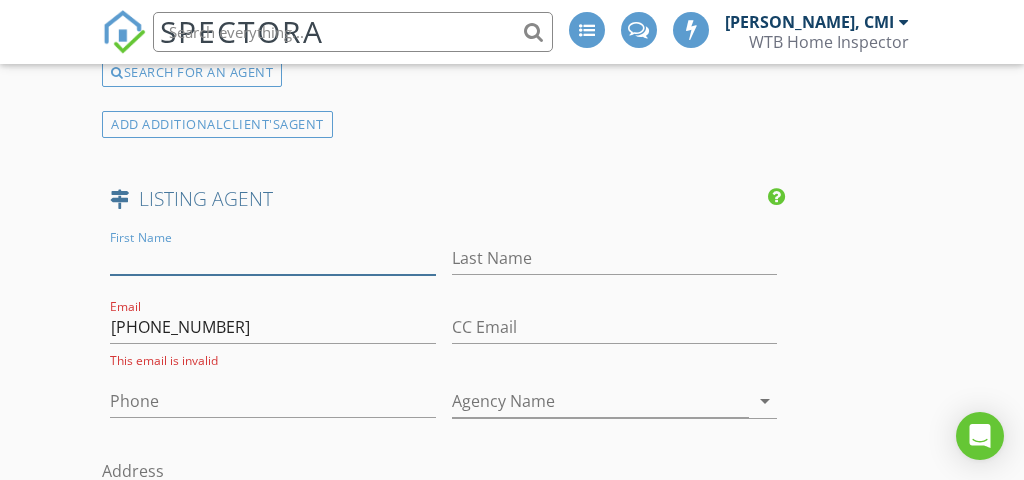click on "First Name" at bounding box center (272, 258) 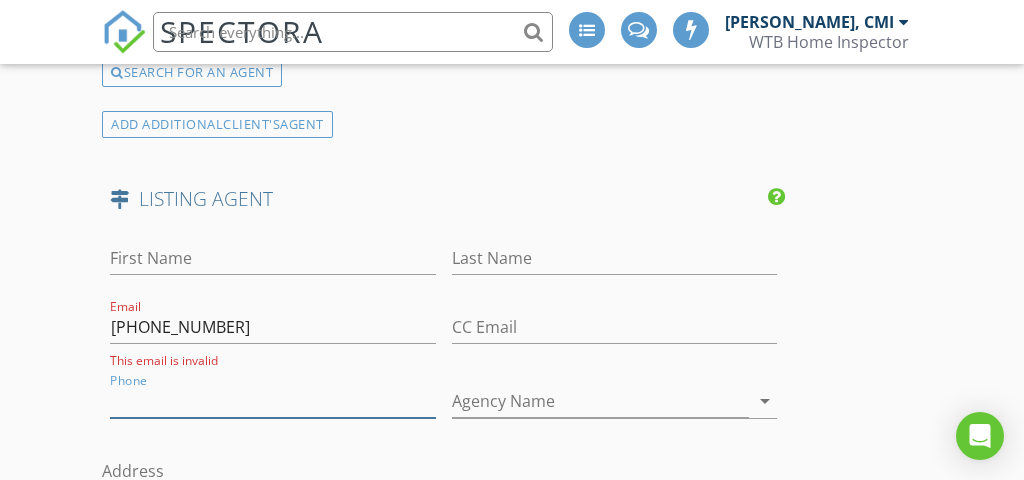 click on "Phone" at bounding box center [272, 401] 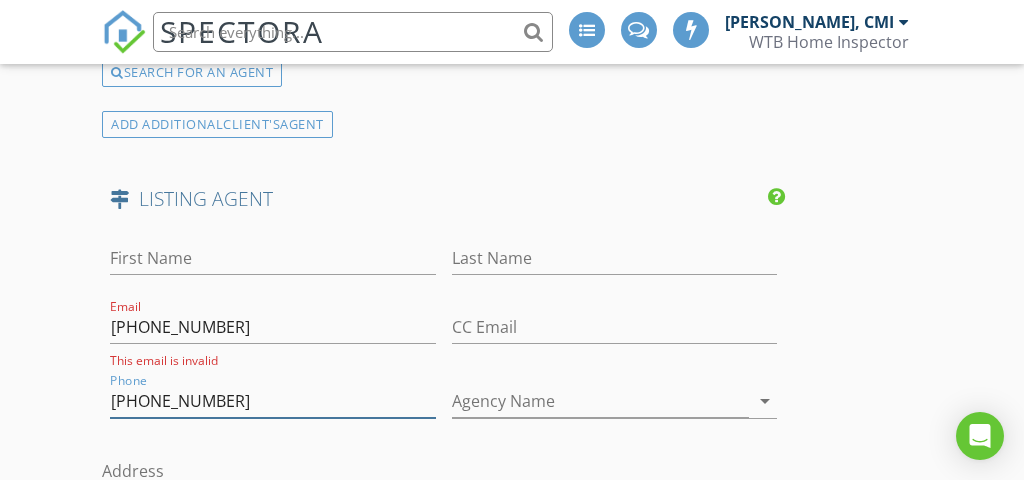 type on "406-381-6099" 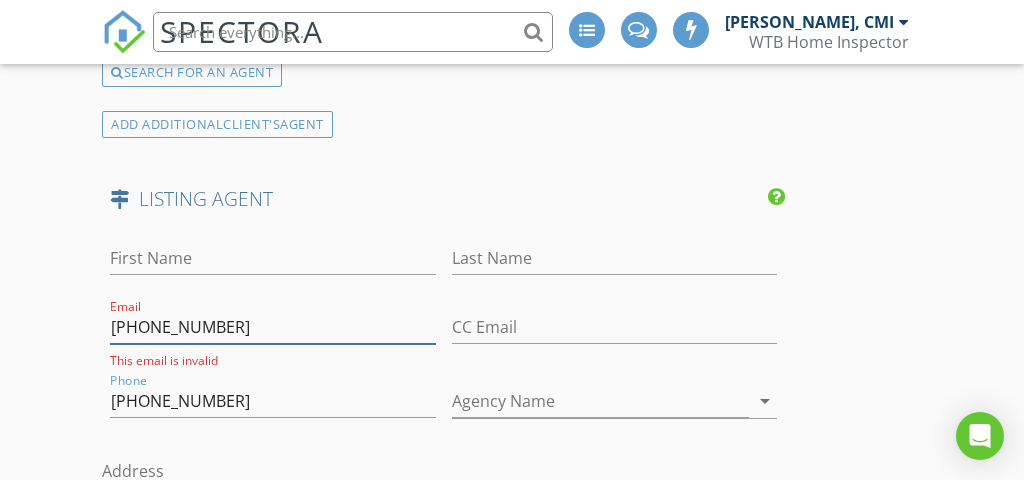 click on "406-381-6099" at bounding box center (272, 327) 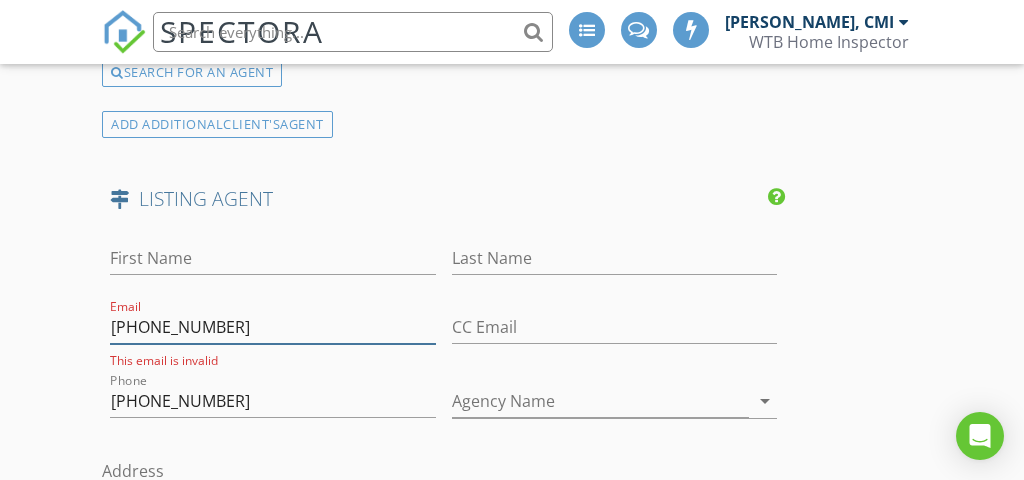 click on "406-381-6099" at bounding box center [272, 327] 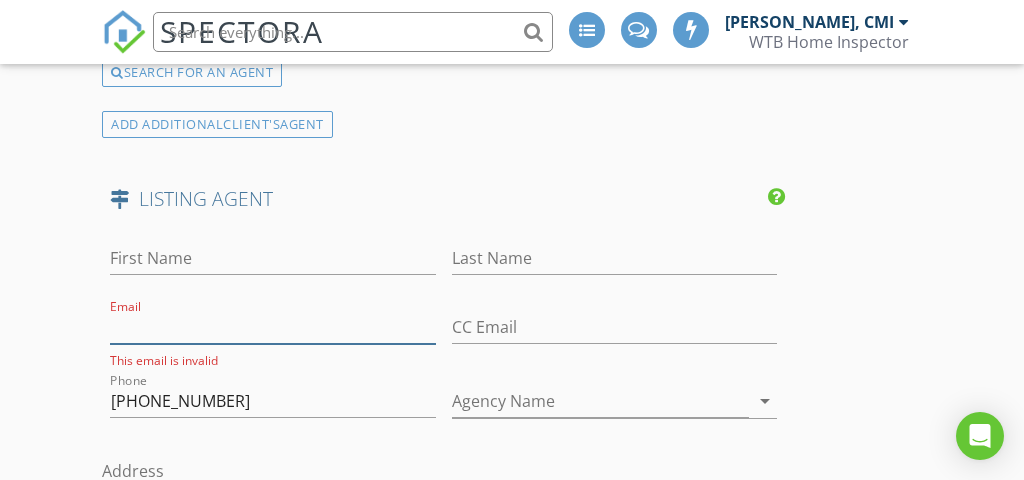 type 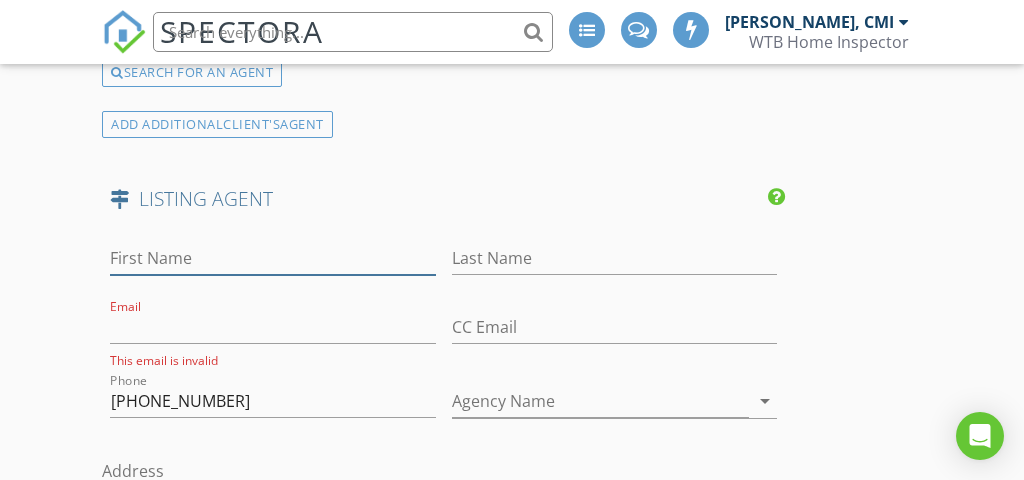 click on "First Name" at bounding box center (272, 258) 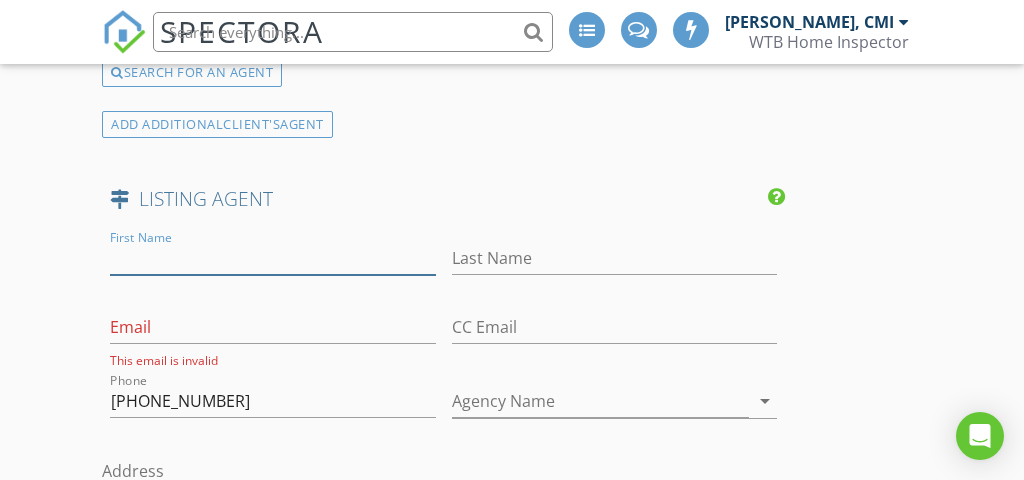 paste on "Ellie Martin" 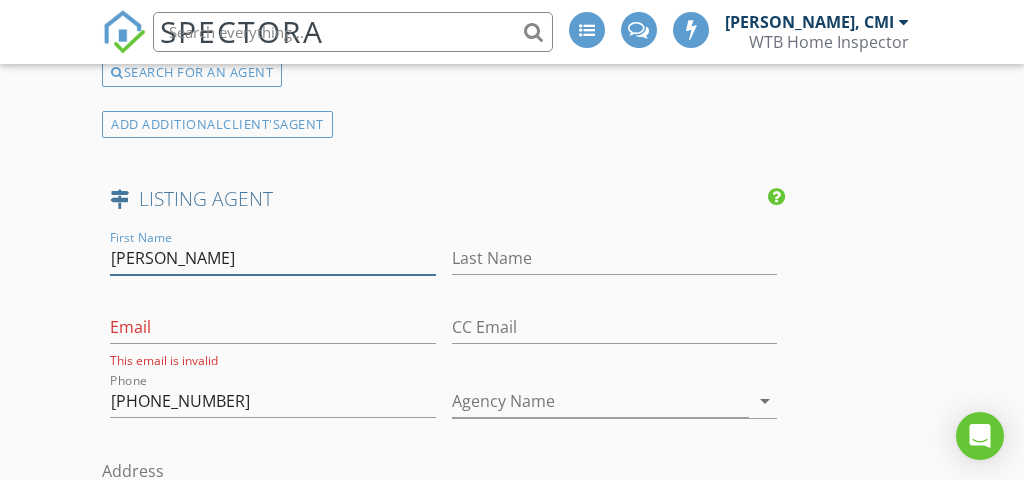click on "Ellie Martin" at bounding box center (272, 258) 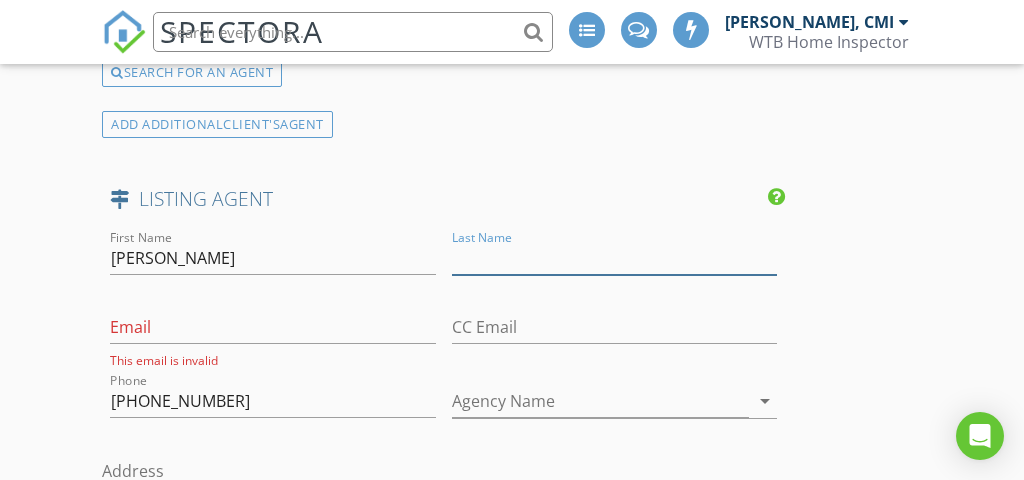 click on "Last Name" at bounding box center (614, 258) 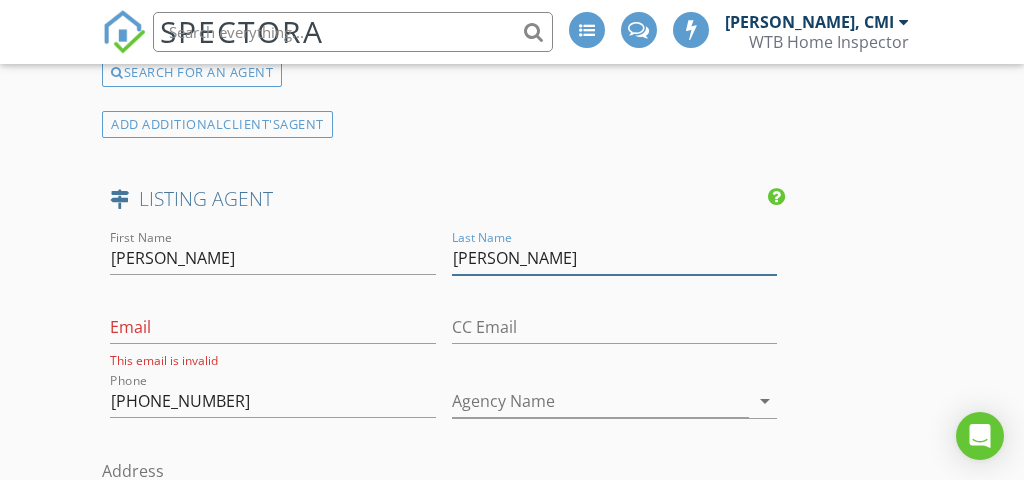 type on "Martin" 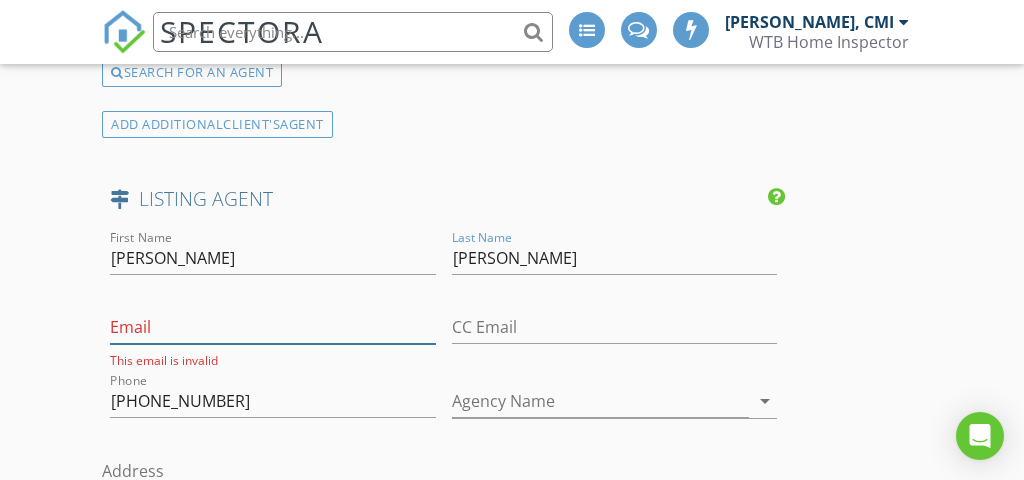 click on "Email" at bounding box center [272, 327] 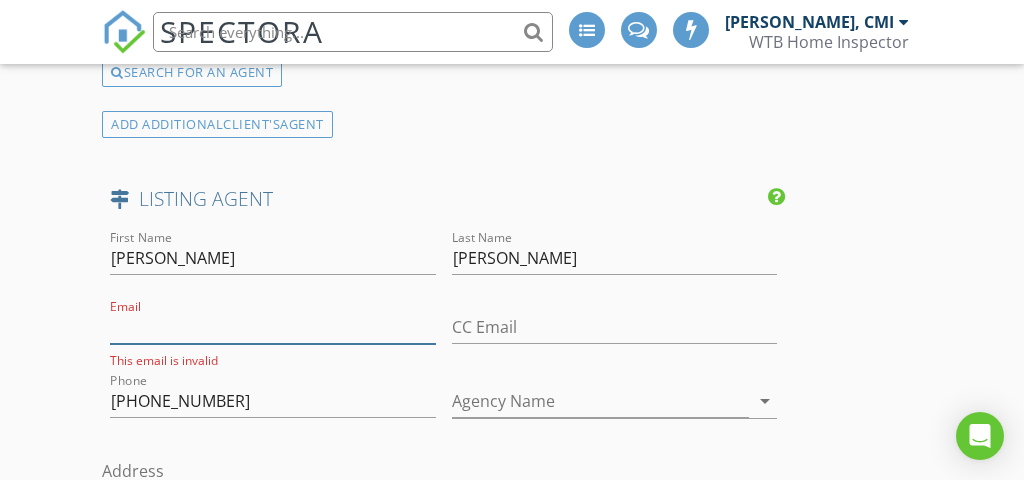 paste on "Soldwithellie@gmail.com" 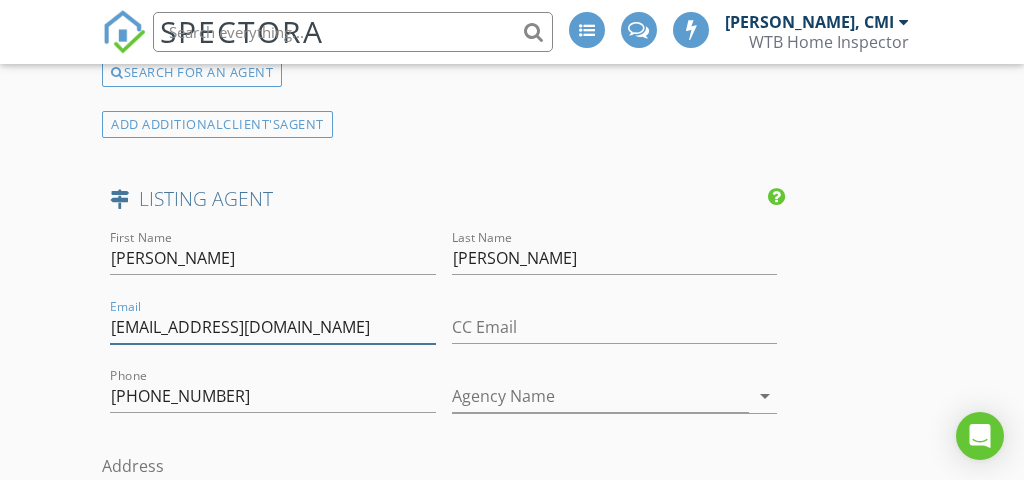 type on "Soldwithellie@gmail.com" 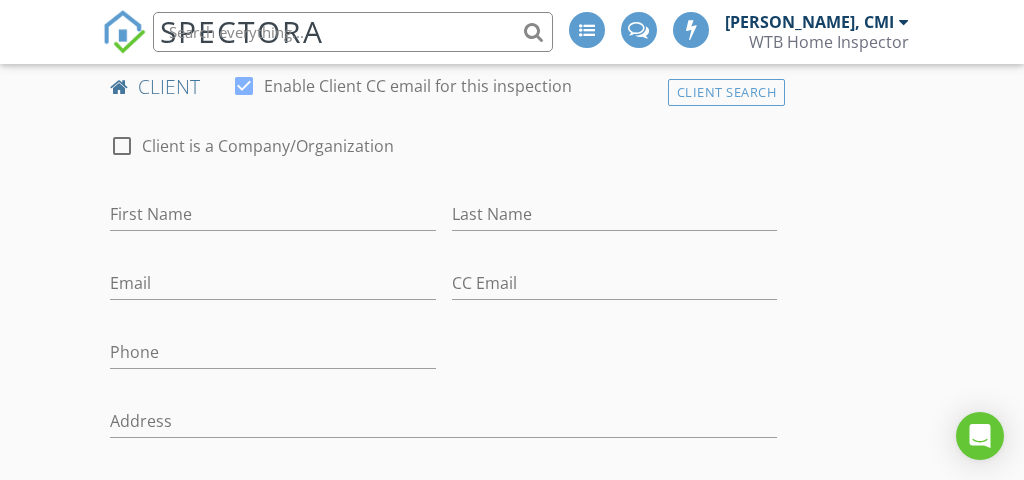 scroll, scrollTop: 1044, scrollLeft: 0, axis: vertical 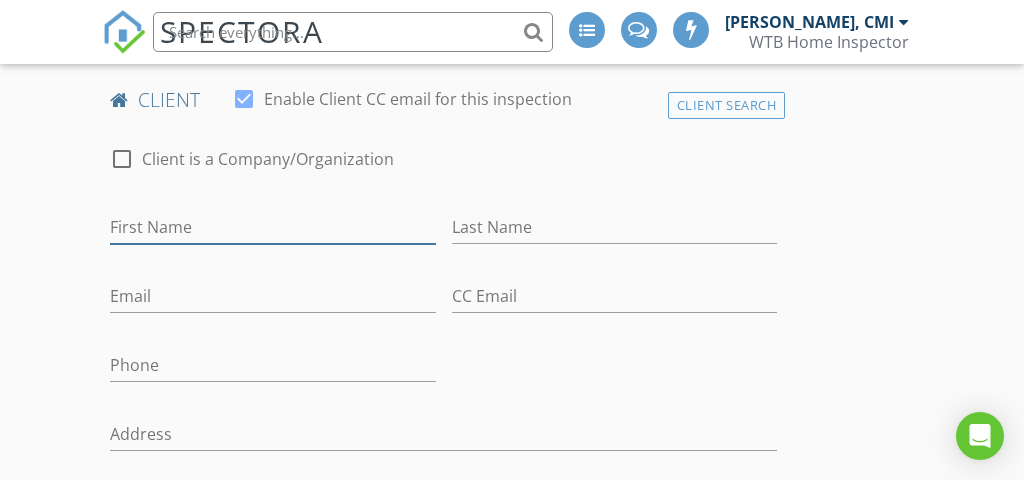 click on "First Name" at bounding box center (272, 227) 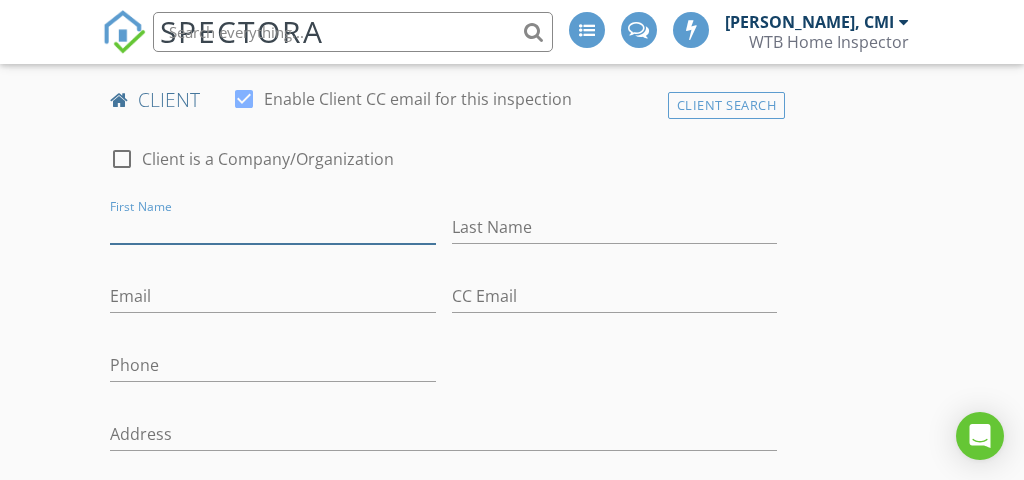 paste on "Christopher Shetler" 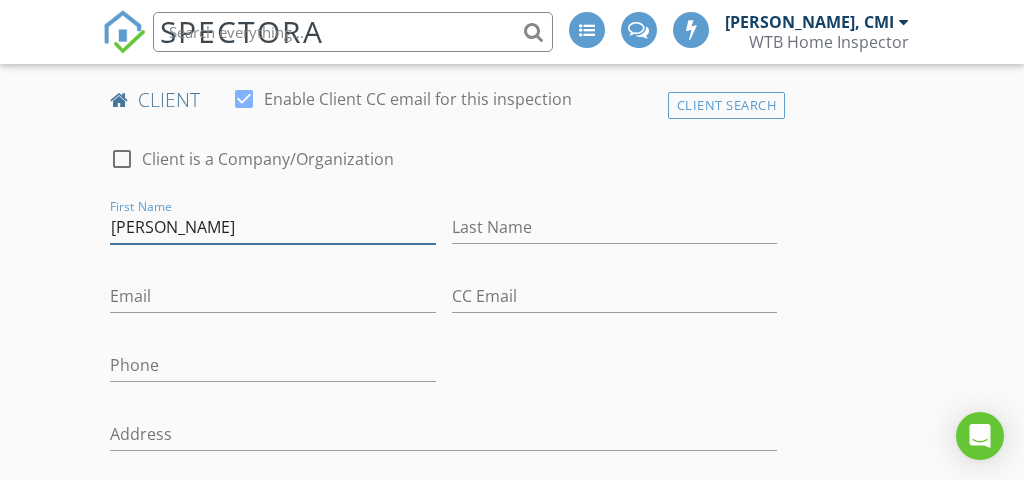 type on "Christopher Shetler" 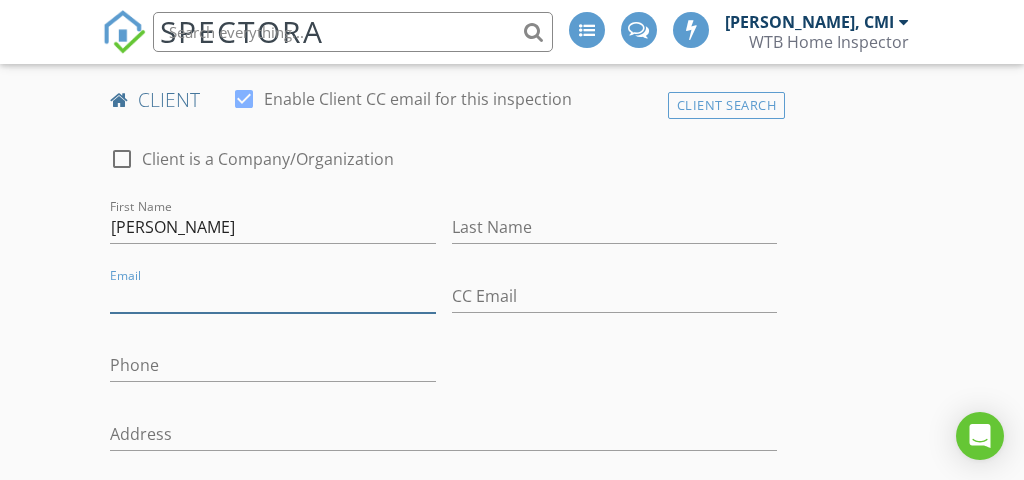click on "Email" at bounding box center (272, 296) 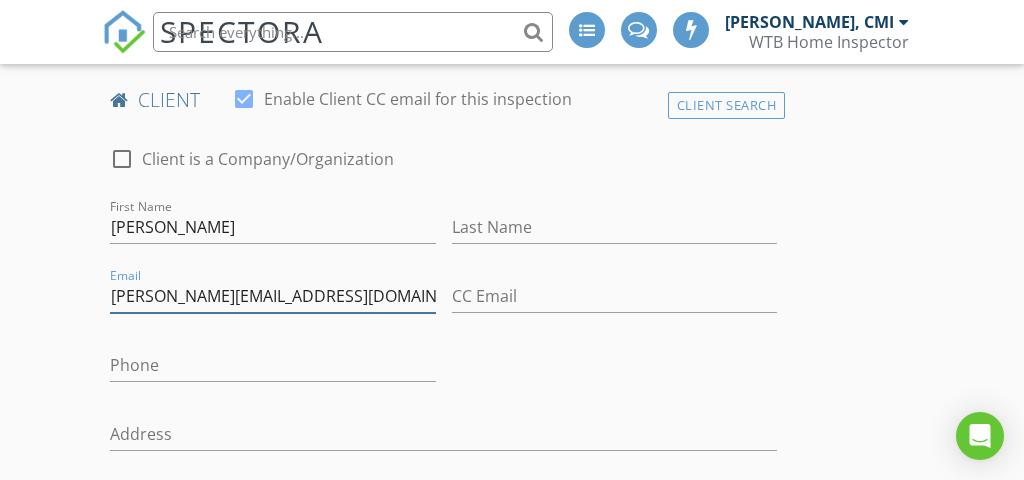 type on "christopher.shetler1675@gmail.com" 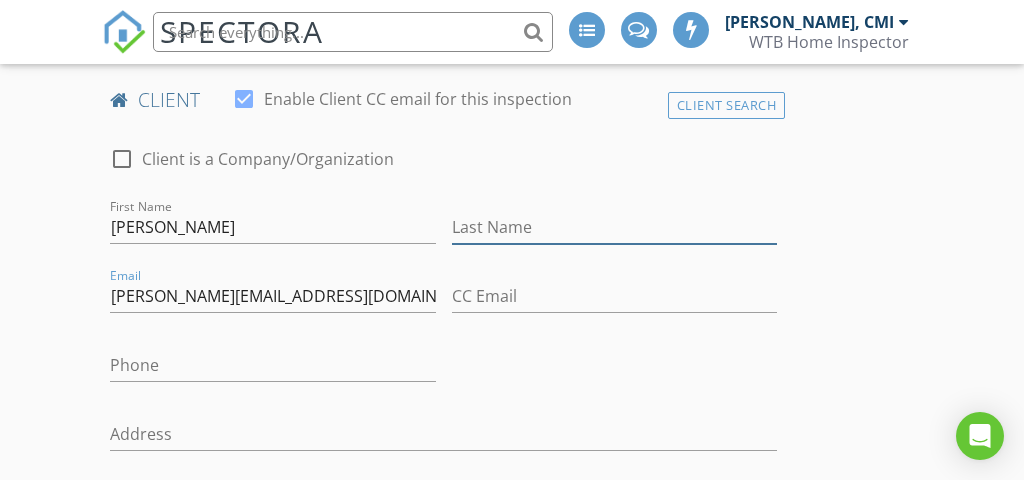 click on "Last Name" at bounding box center [614, 227] 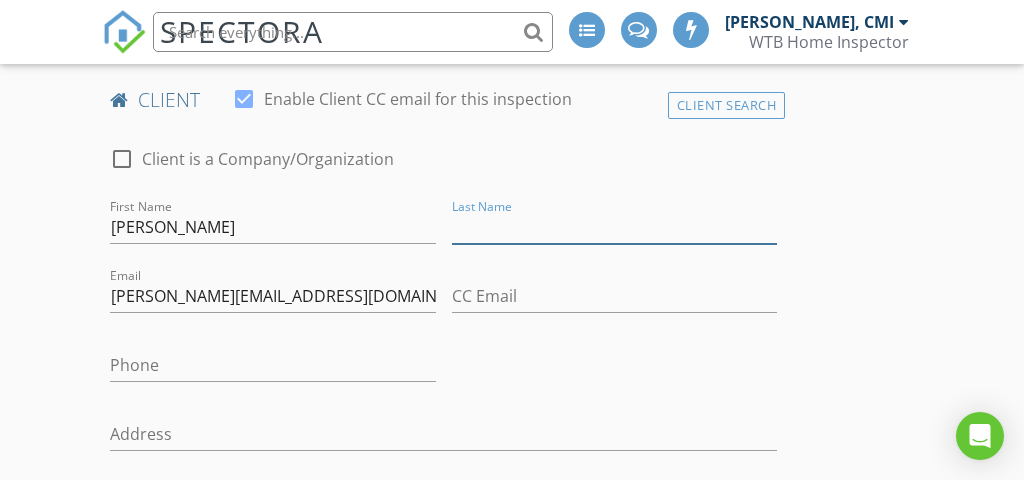 paste on "KayTe Shetler" 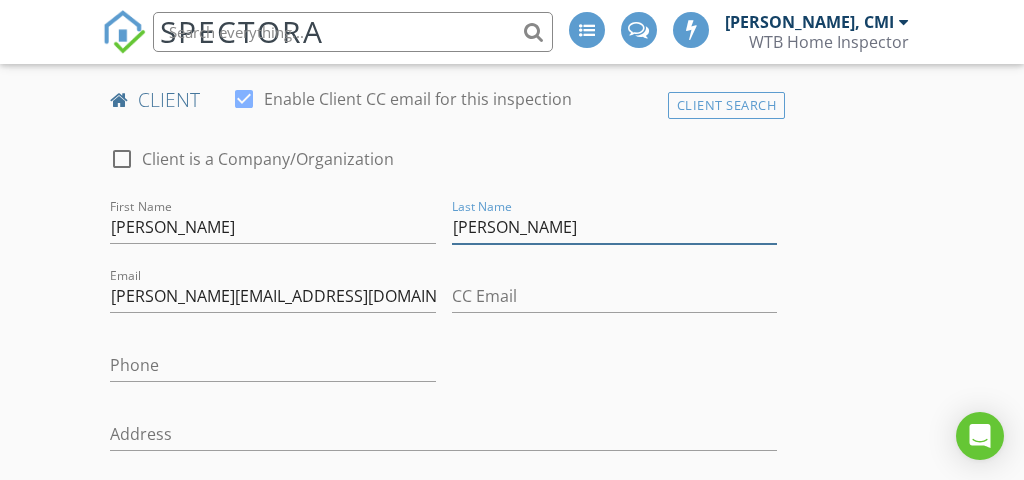 click on "KayTe Shetler" at bounding box center (614, 227) 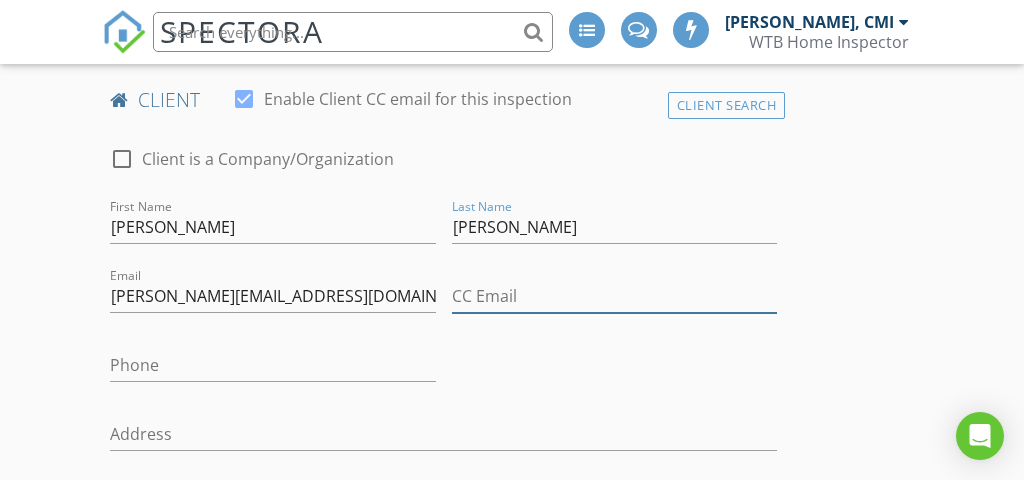 click on "CC Email" at bounding box center (614, 296) 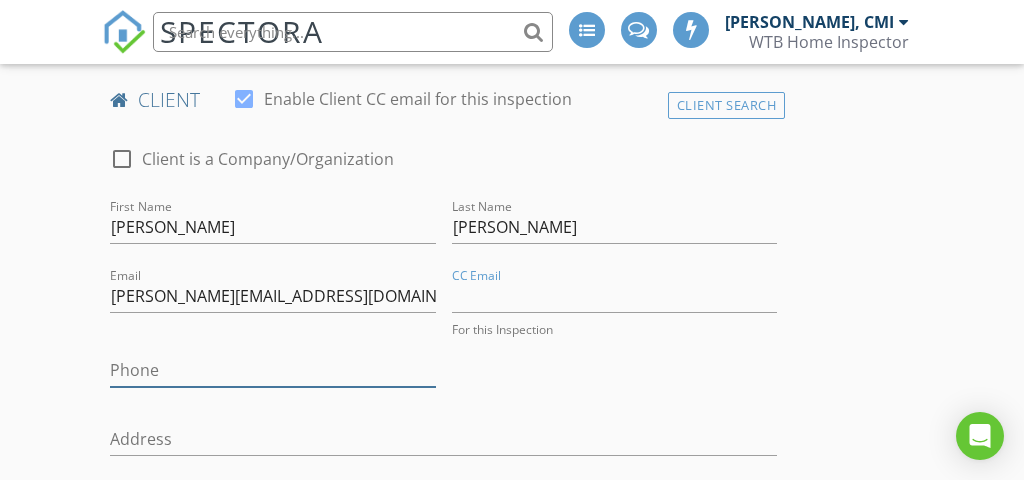 click on "Phone" at bounding box center (272, 370) 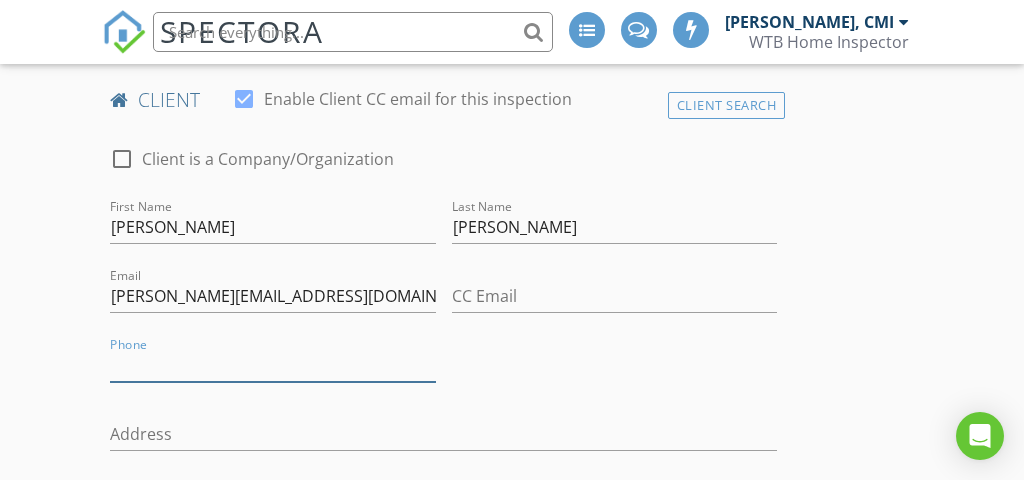 paste on "253-365-3622" 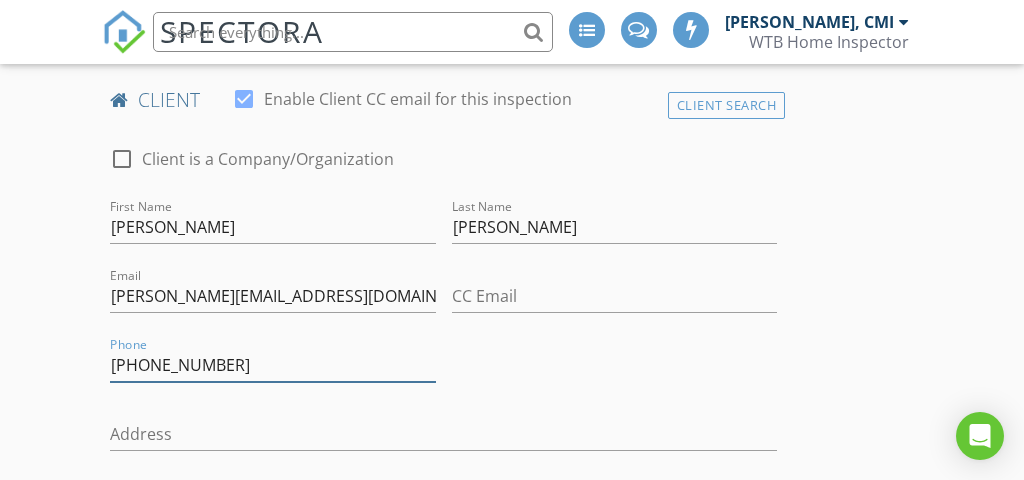 type on "253-365-3622" 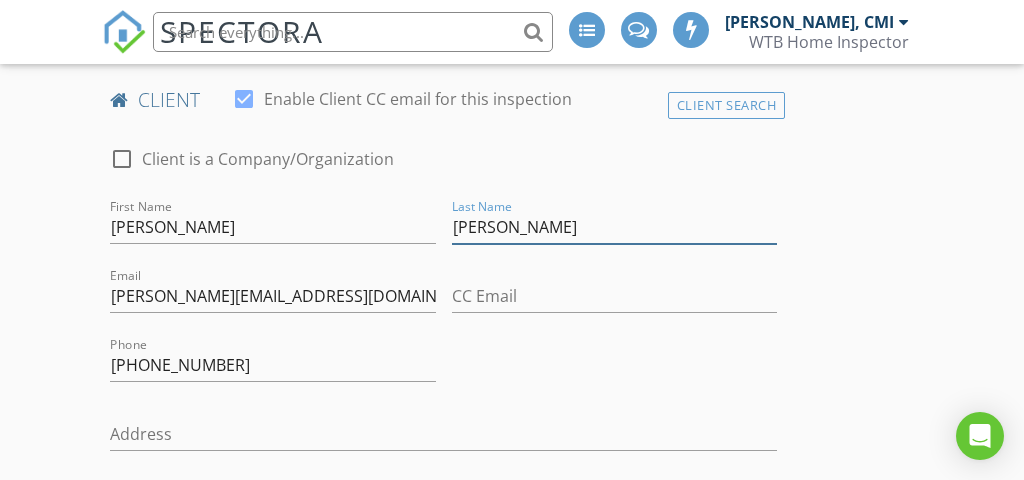 click on "Kayte Shetler" at bounding box center (614, 227) 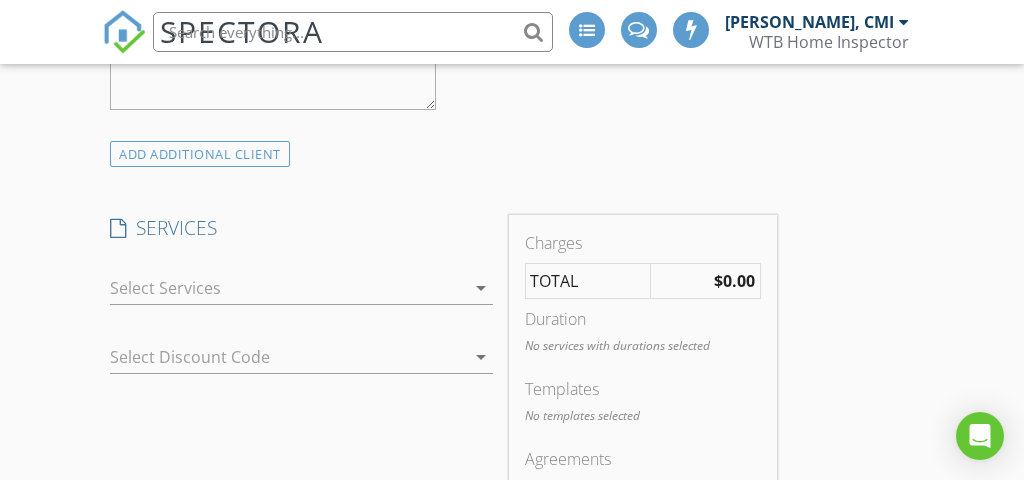 scroll, scrollTop: 1757, scrollLeft: 0, axis: vertical 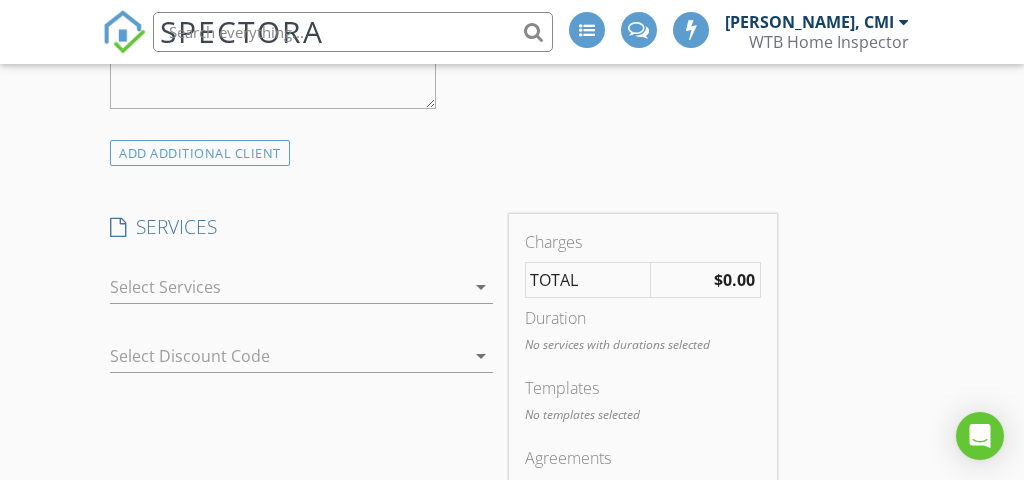 type on "KayTe Shetler" 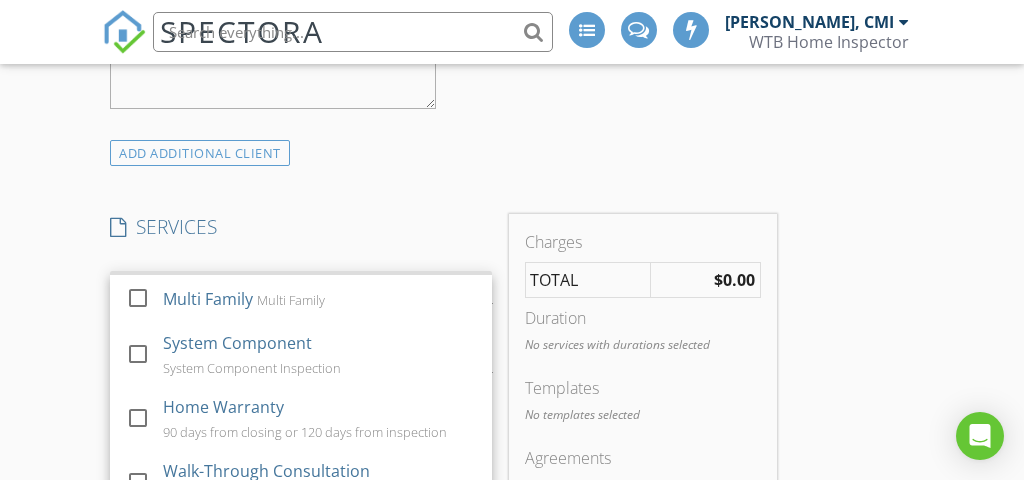 scroll, scrollTop: 45, scrollLeft: 0, axis: vertical 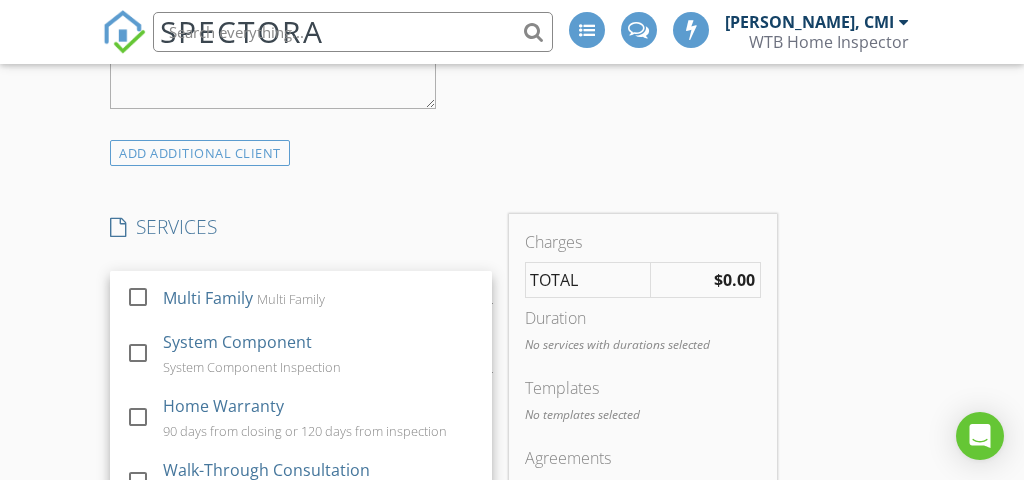 click on "INSPECTOR(S)
check_box   Walter T Bernauer, CMI   PRIMARY   Walter T Bernauer, CMI arrow_drop_down   check_box_outline_blank Walter T Bernauer, CMI specifically requested
Date/Time
07/14/2025 1:30 PM
Location
Address Search       Address 330 Bowman Rd   Unit   City Hamilton   State MT   Zip 59840   County Ravalli     Square Feet 2576   Year Built 1969   Foundation Basement arrow_drop_down     Walter T Bernauer, CMI     5.8 miles     (14 minutes)
client
check_box Enable Client CC email for this inspection   Client Search     check_box_outline_blank Client is a Company/Organization     First Name Christopher Shetler   Last Name KayTe Shetler   Email christopher.shetler1675@gmail.com   CC Email   Phone 253-365-3622   Address   City   State   Zip     Tags         Notes   Private Notes
ADD ADDITIONAL client" at bounding box center [443, 1096] 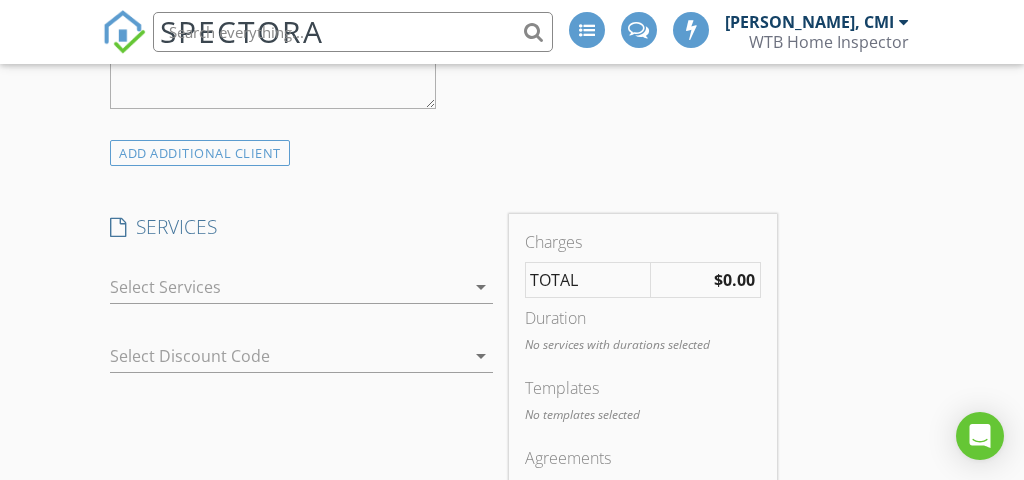 click at bounding box center (273, 356) 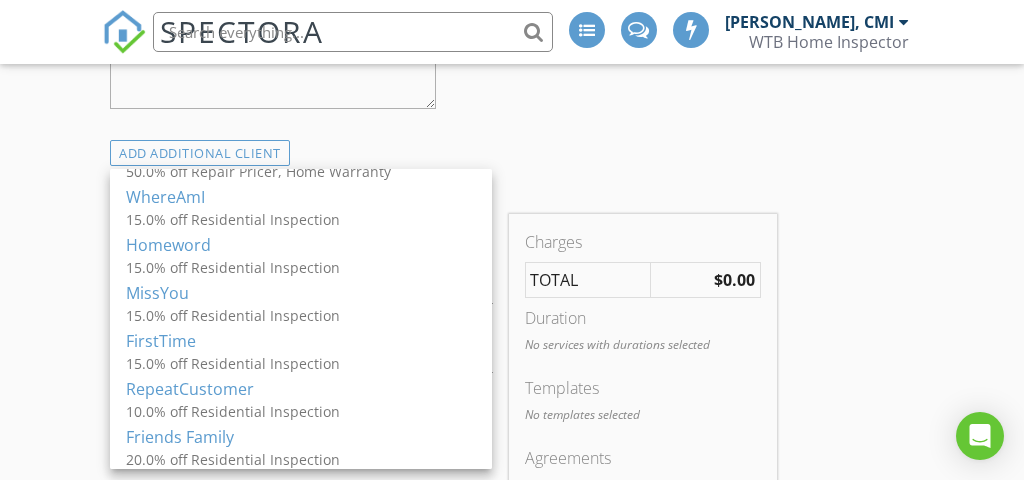 scroll, scrollTop: 131, scrollLeft: 0, axis: vertical 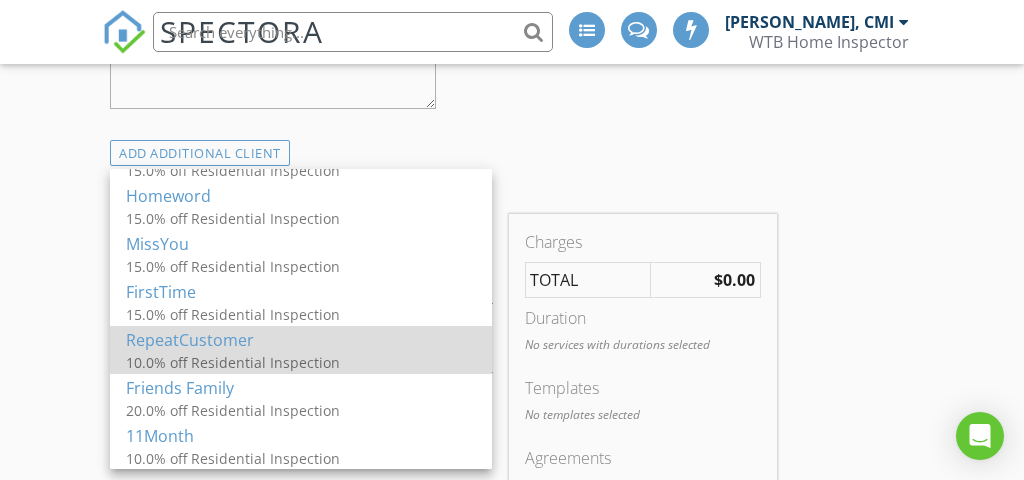 click on "RepeatCustomer" at bounding box center [301, 339] 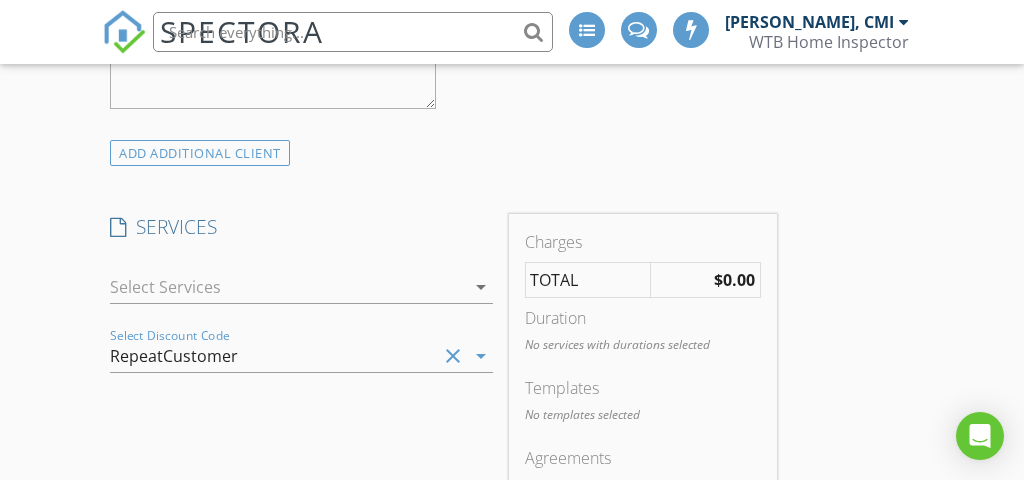 click at bounding box center (287, 287) 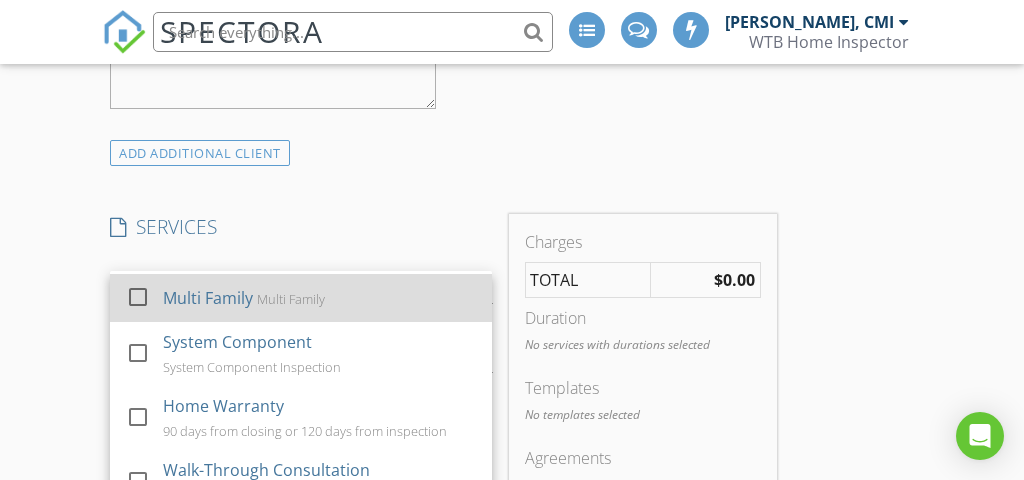 scroll, scrollTop: 0, scrollLeft: 0, axis: both 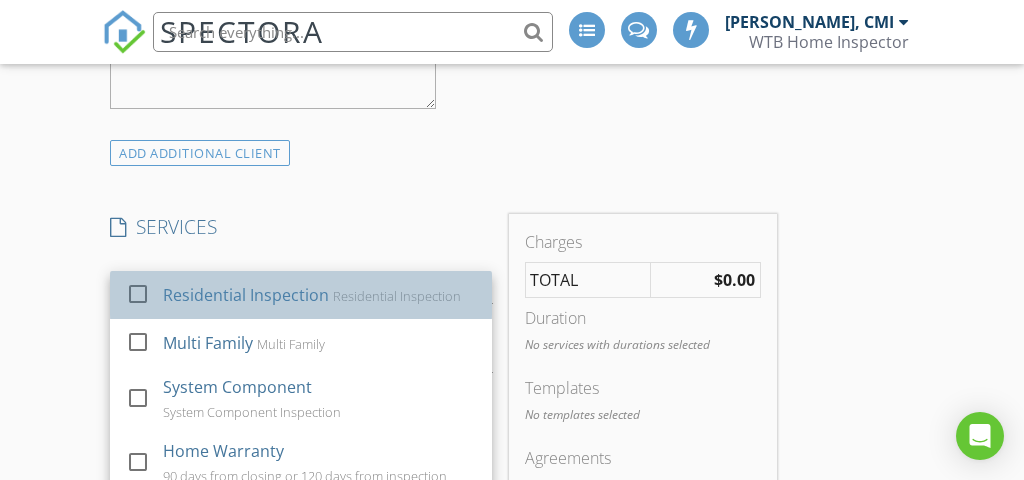 click on "Residential Inspection   Residential Inspection" at bounding box center [320, 295] 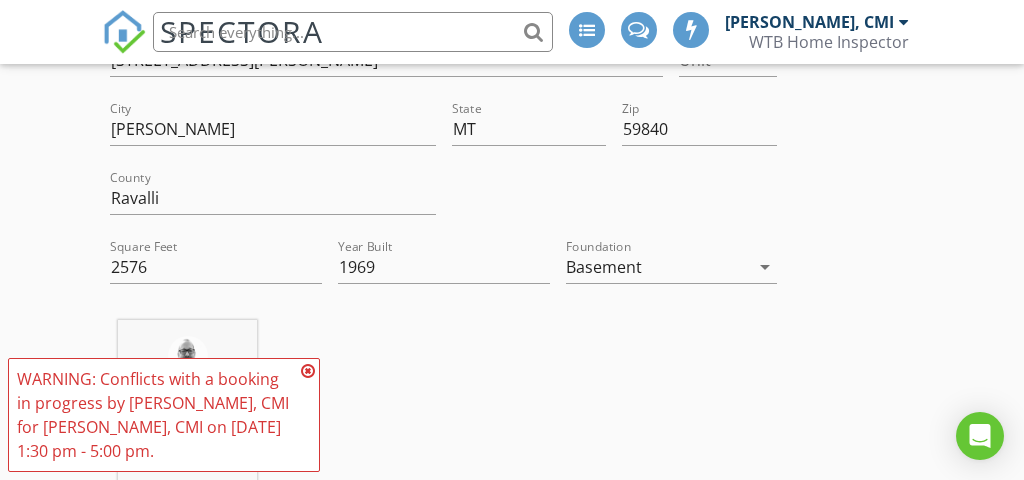 scroll, scrollTop: 0, scrollLeft: 0, axis: both 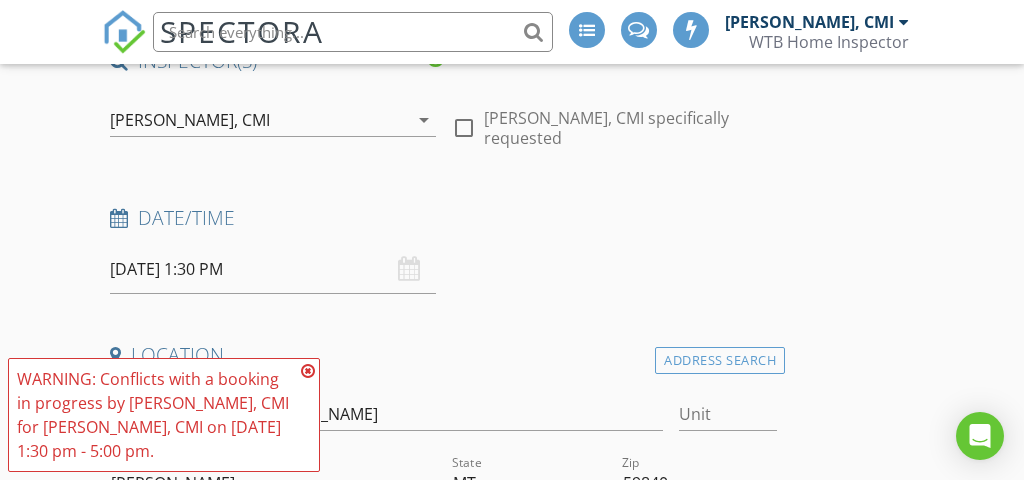 click on "07/14/2025 1:30 PM" at bounding box center [272, 269] 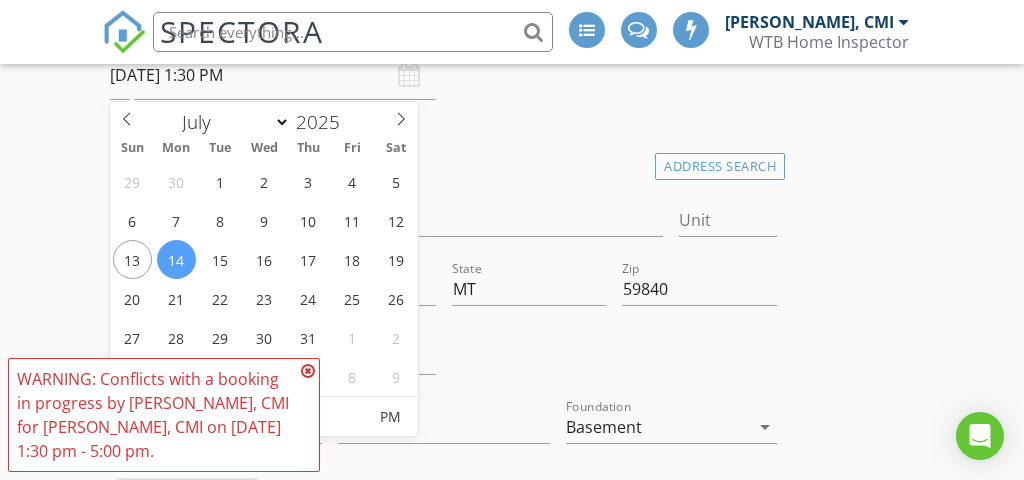 scroll, scrollTop: 456, scrollLeft: 0, axis: vertical 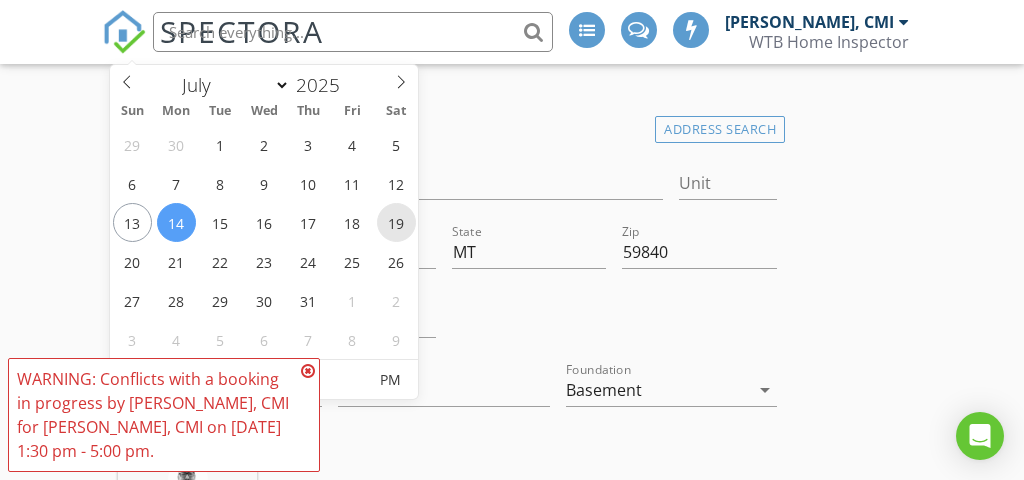 type on "07/19/2025 1:30 PM" 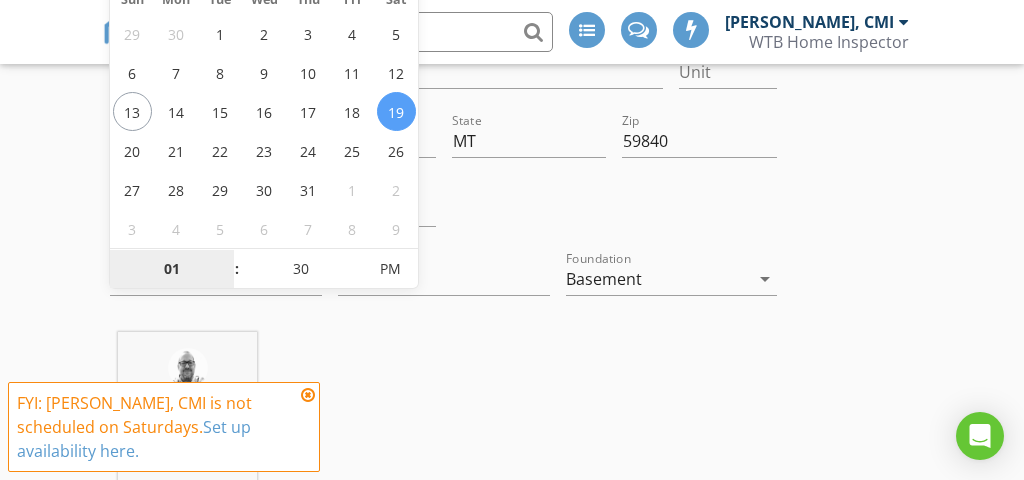 scroll, scrollTop: 571, scrollLeft: 0, axis: vertical 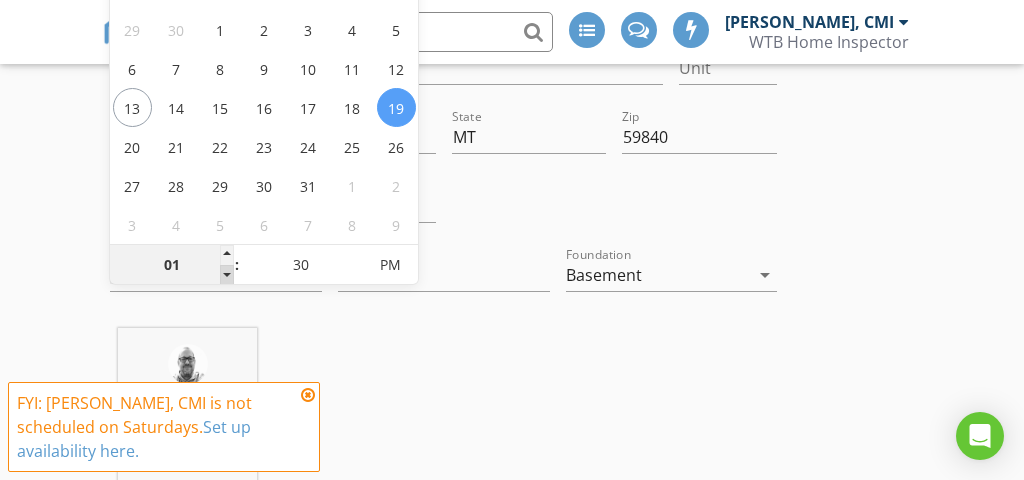 type on "12" 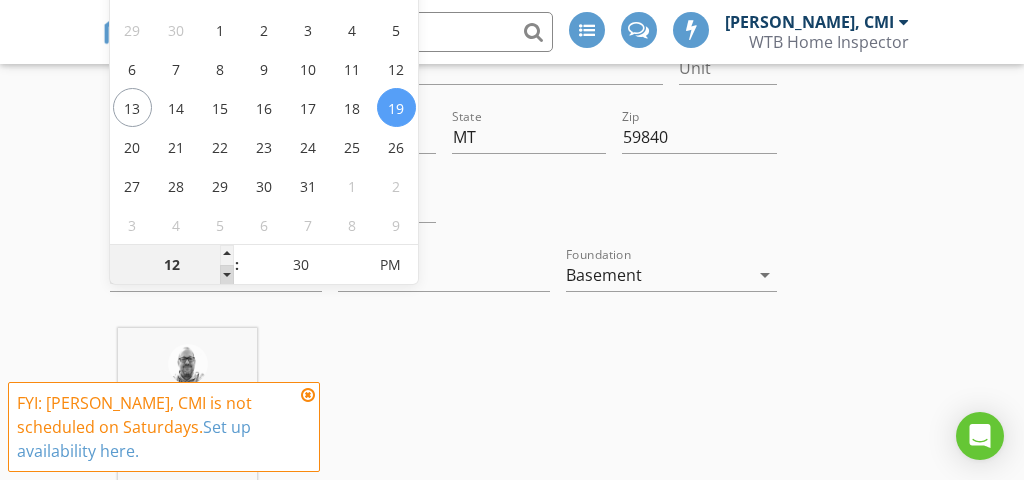 click at bounding box center [227, 275] 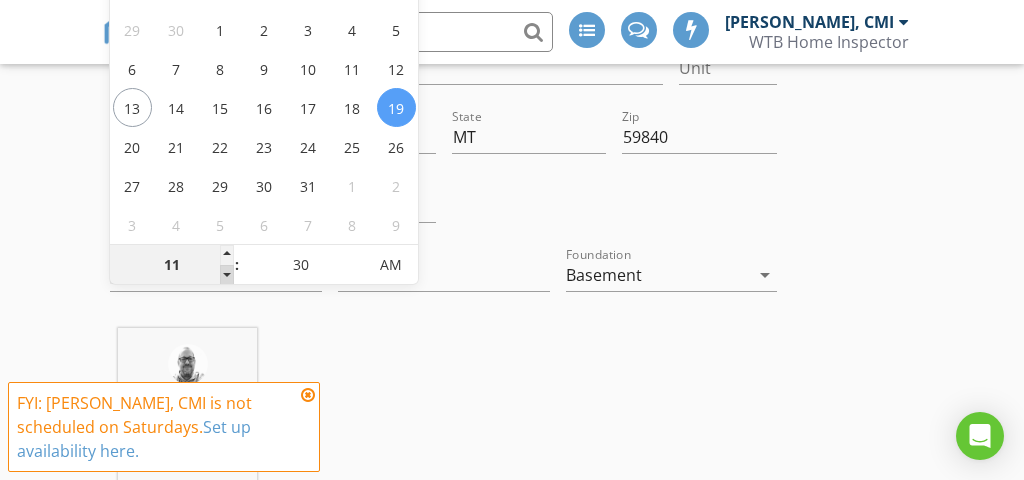 click at bounding box center (227, 275) 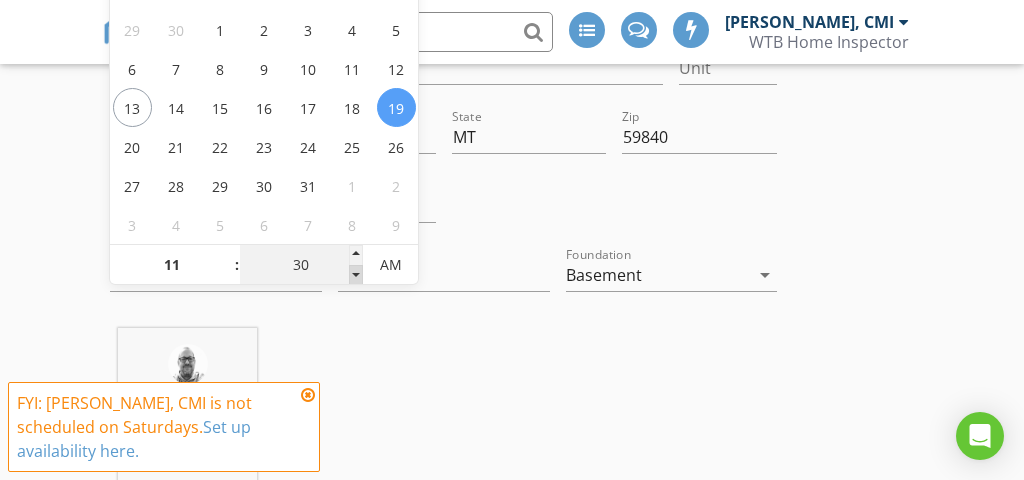 type on "25" 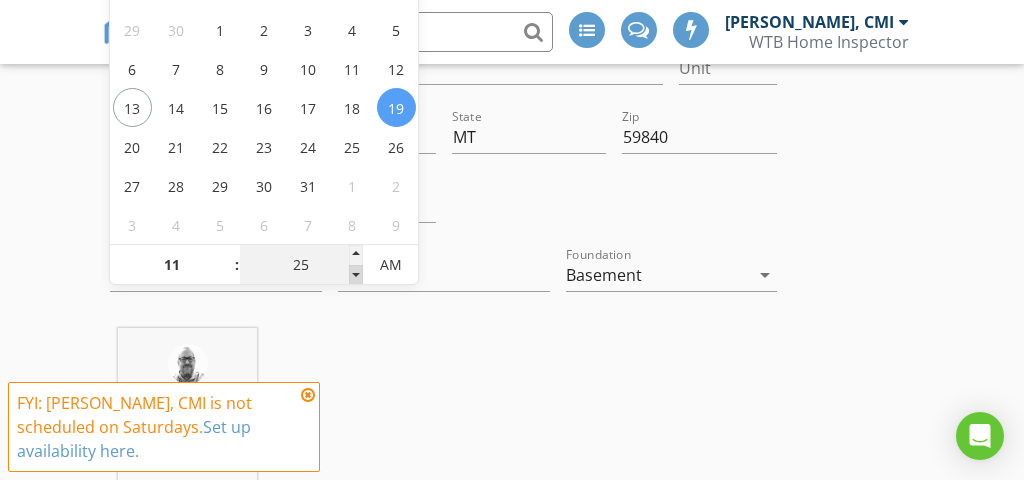 click at bounding box center [356, 275] 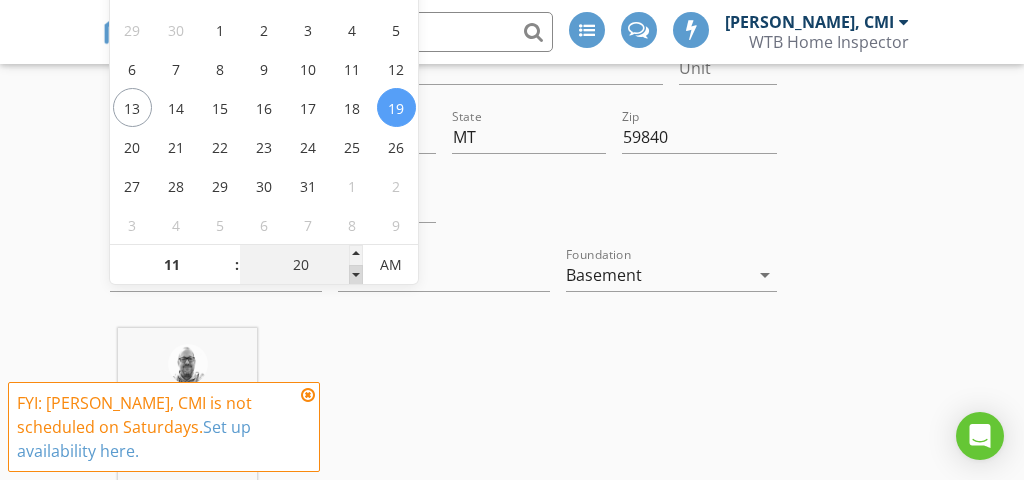 click at bounding box center [356, 275] 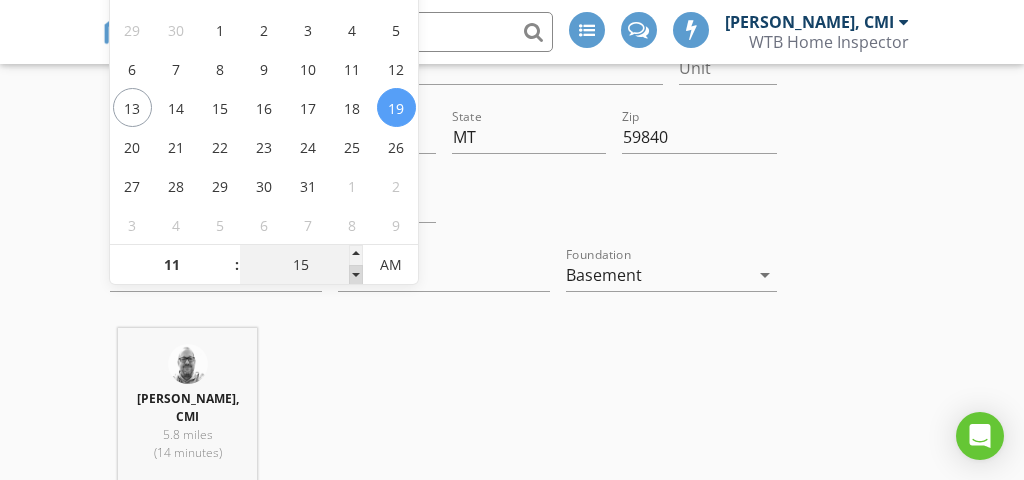 click at bounding box center (356, 275) 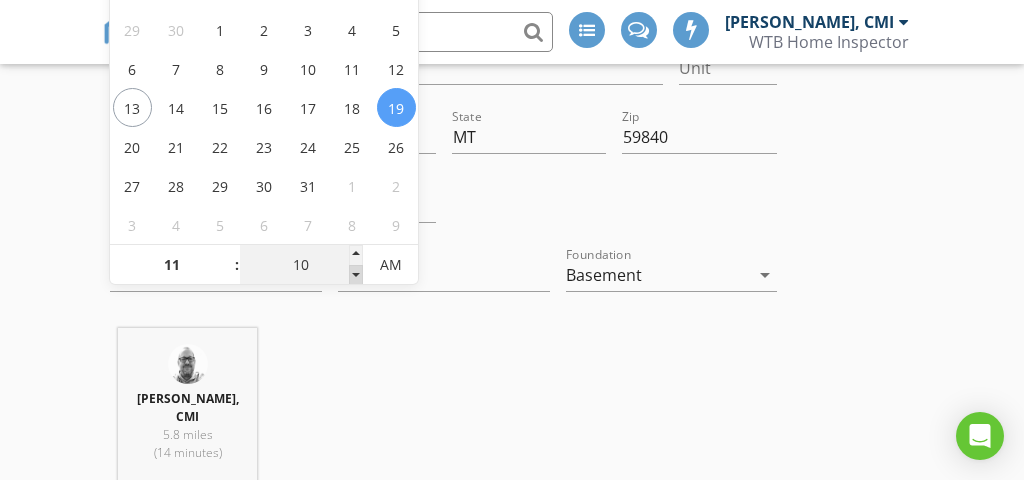 click at bounding box center [356, 275] 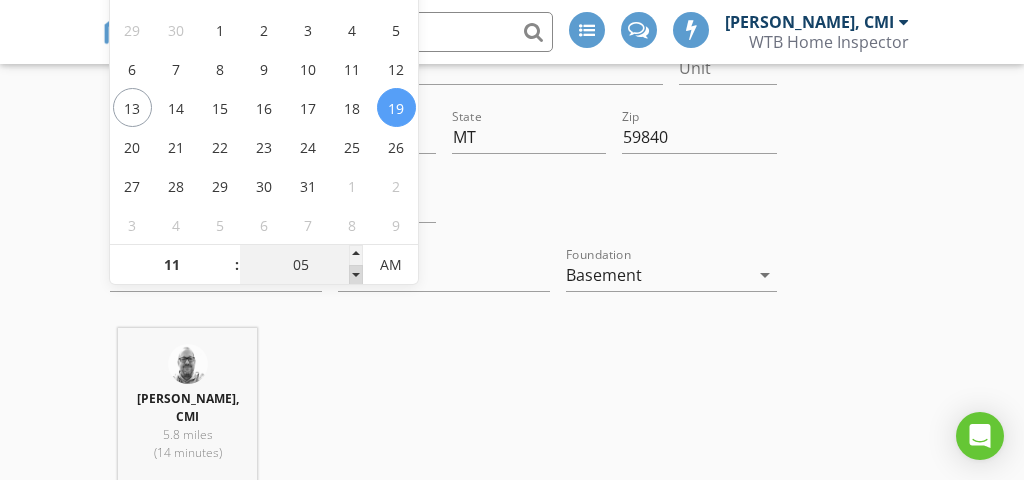 click at bounding box center (356, 275) 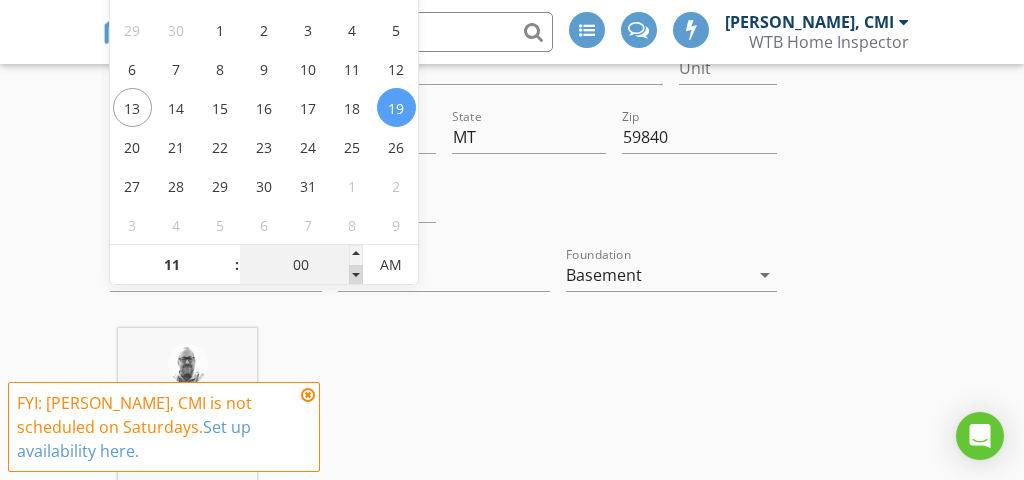 click at bounding box center [356, 275] 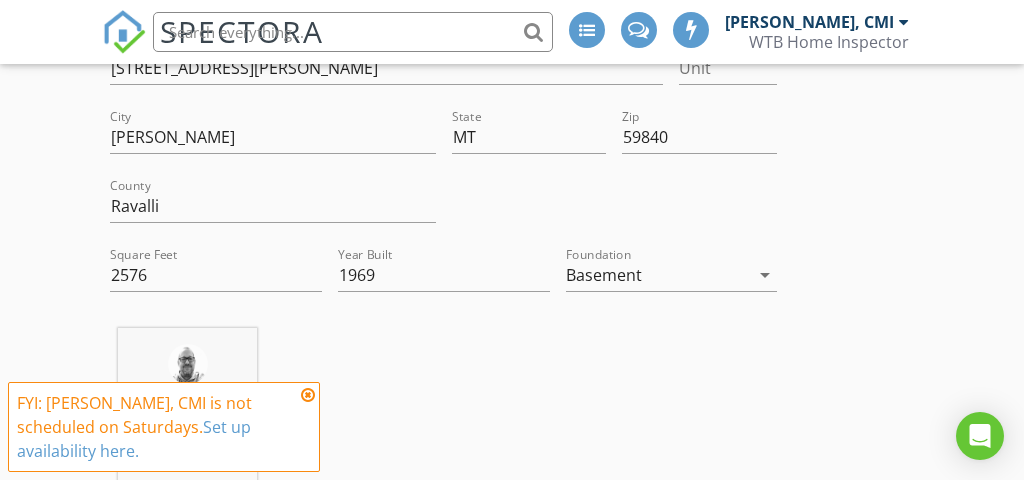 click on "Location
Address Search       Address 330 Bowman Rd   Unit   City Hamilton   State MT   Zip 59840   County Ravalli     Square Feet 2576   Year Built 1969   Foundation Basement arrow_drop_down     Walter T Bernauer, CMI     5.8 miles     (14 minutes)" at bounding box center (443, 254) 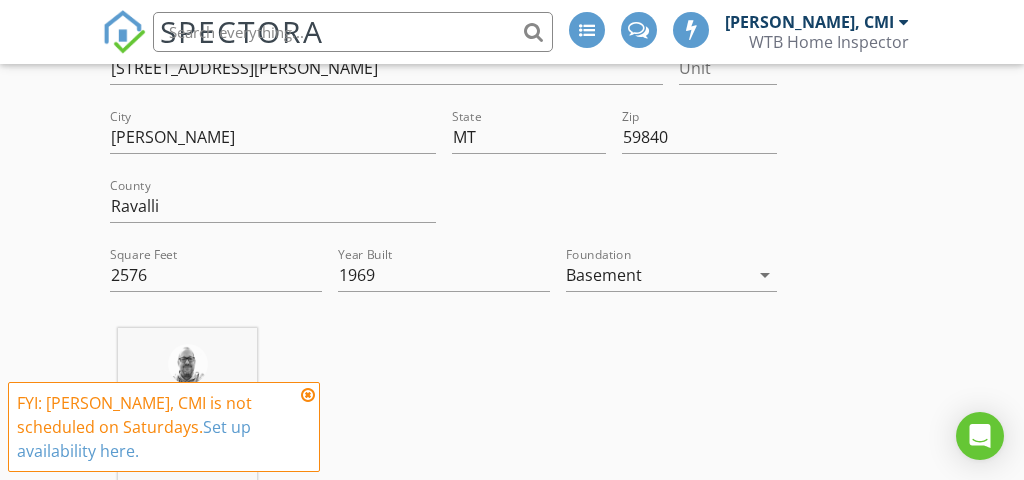 click at bounding box center (308, 395) 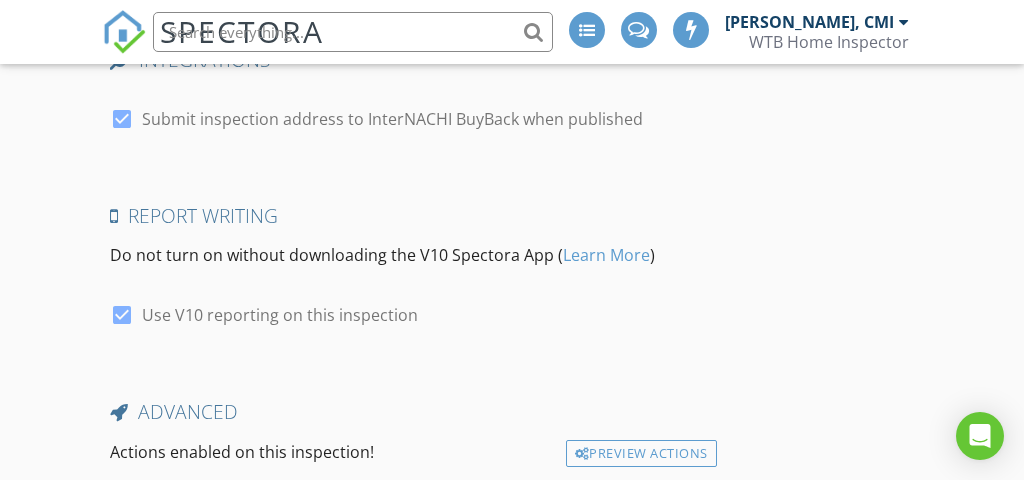 scroll, scrollTop: 5194, scrollLeft: 0, axis: vertical 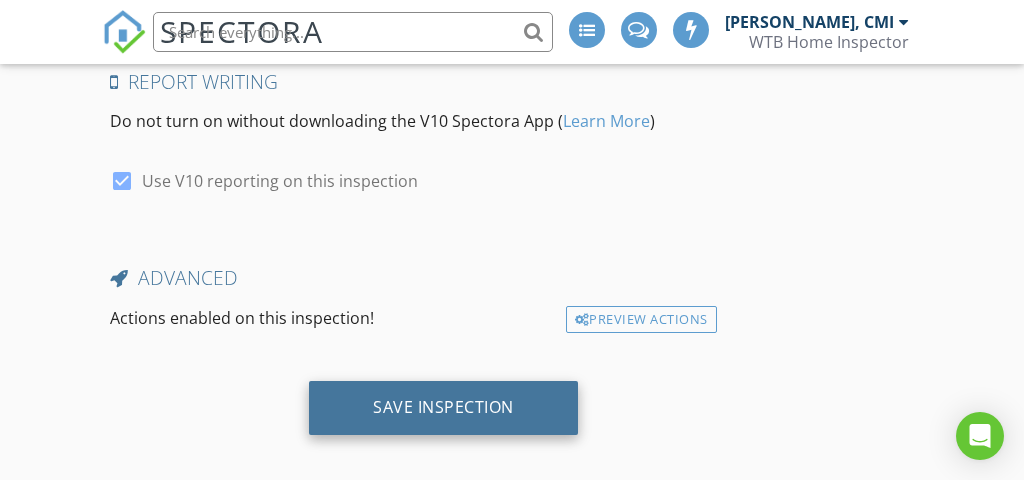 click on "Save Inspection" at bounding box center [443, 407] 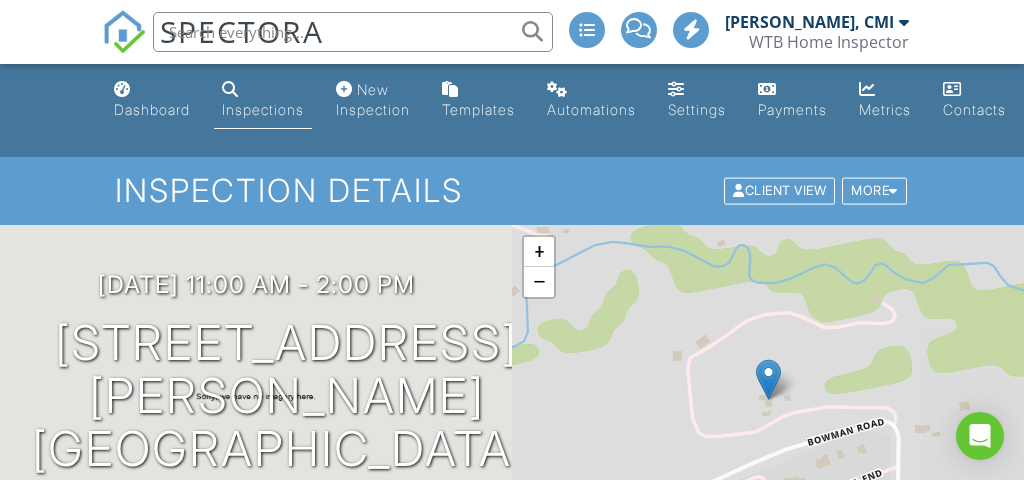 scroll, scrollTop: 0, scrollLeft: 0, axis: both 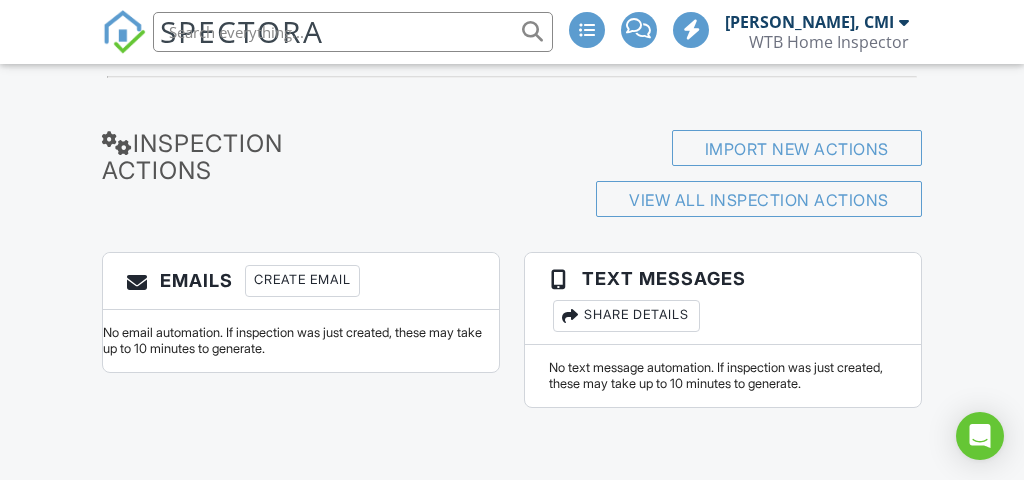 click on "Create Email" at bounding box center (302, 281) 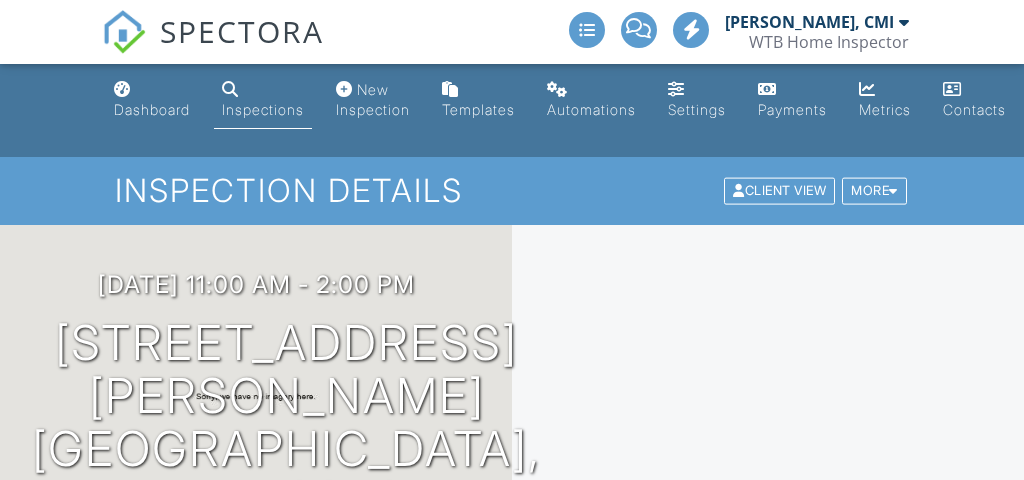 scroll, scrollTop: 2860, scrollLeft: 0, axis: vertical 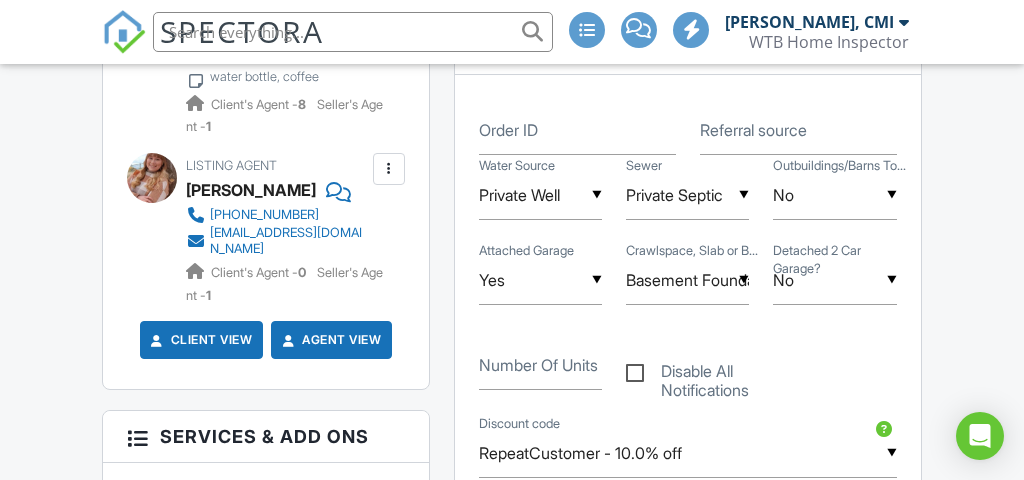 click at bounding box center (389, 169) 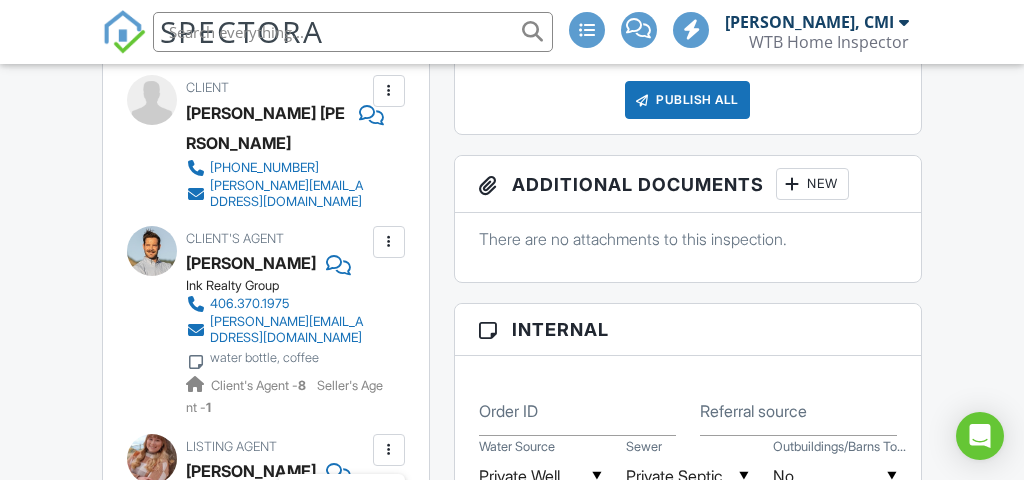 scroll, scrollTop: 838, scrollLeft: 0, axis: vertical 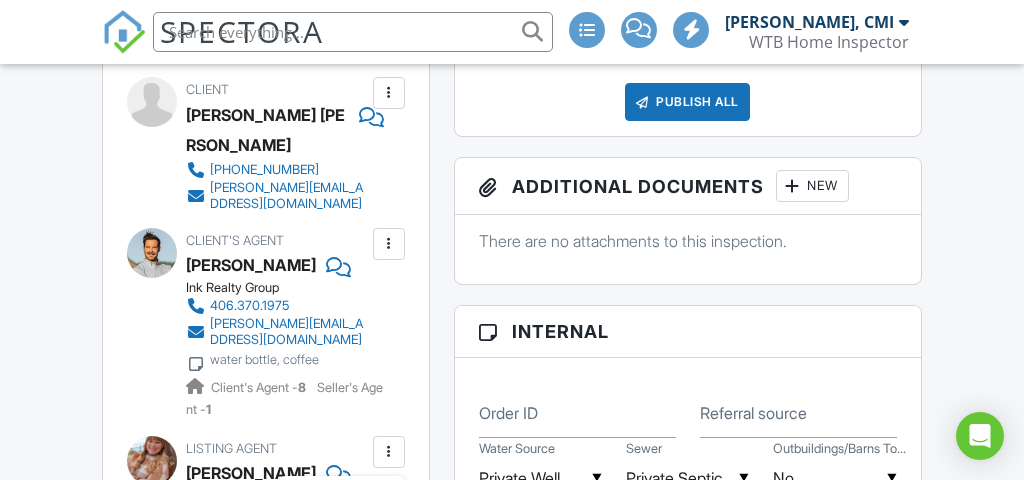 click at bounding box center (389, 93) 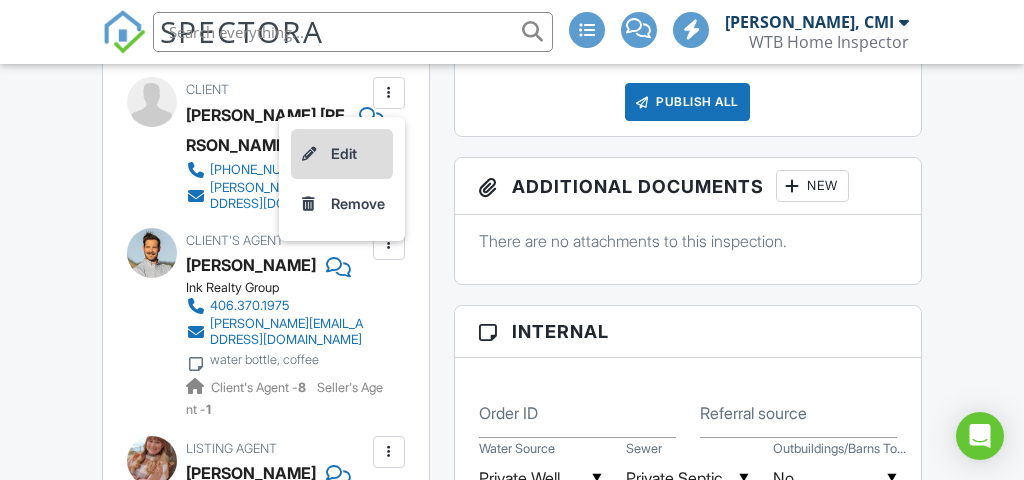 click on "Edit" at bounding box center [342, 154] 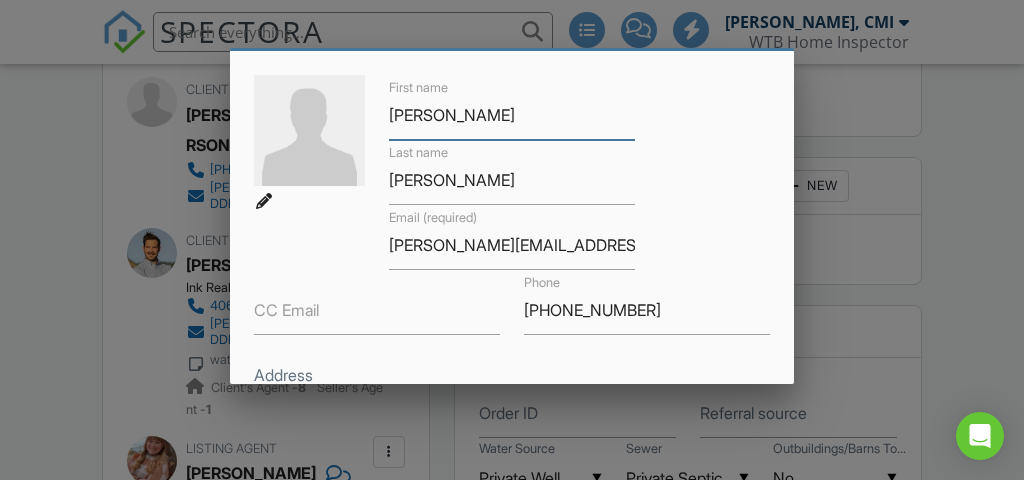 scroll, scrollTop: 97, scrollLeft: 0, axis: vertical 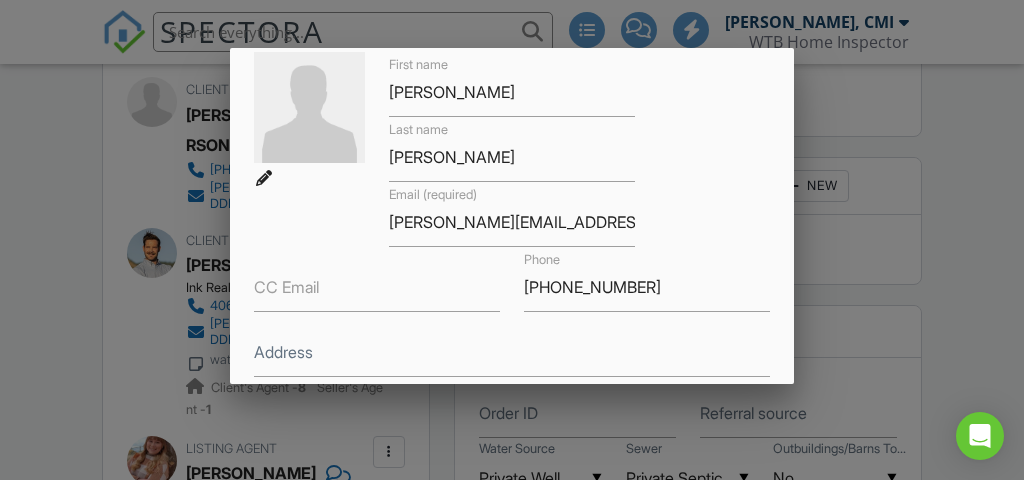click at bounding box center [512, 200] 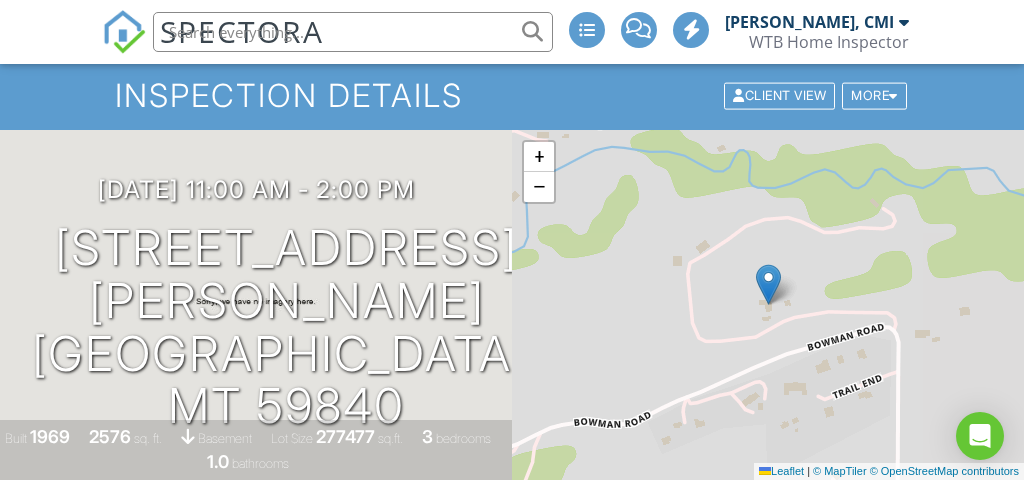 scroll, scrollTop: 0, scrollLeft: 0, axis: both 